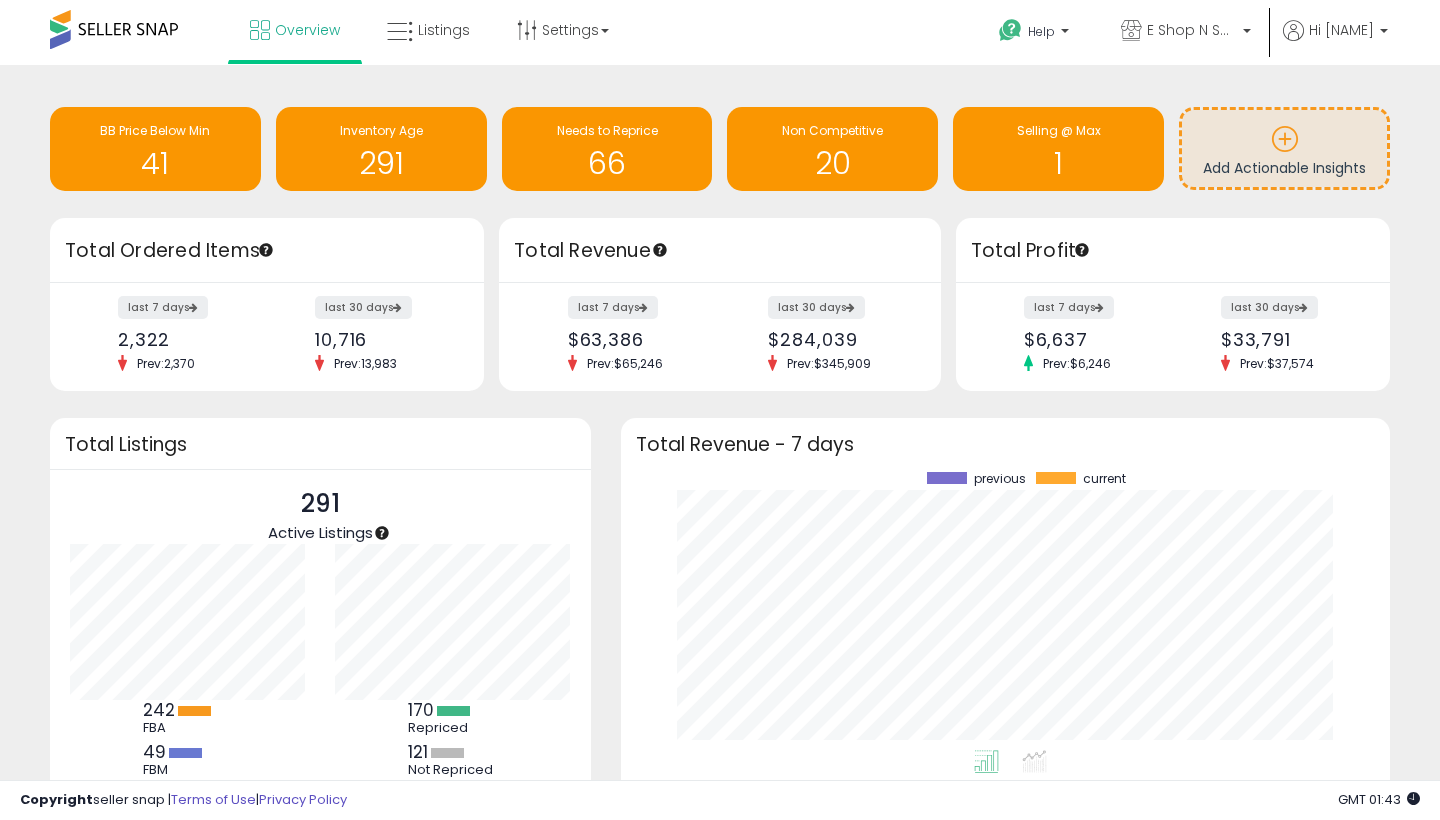 scroll, scrollTop: 0, scrollLeft: 0, axis: both 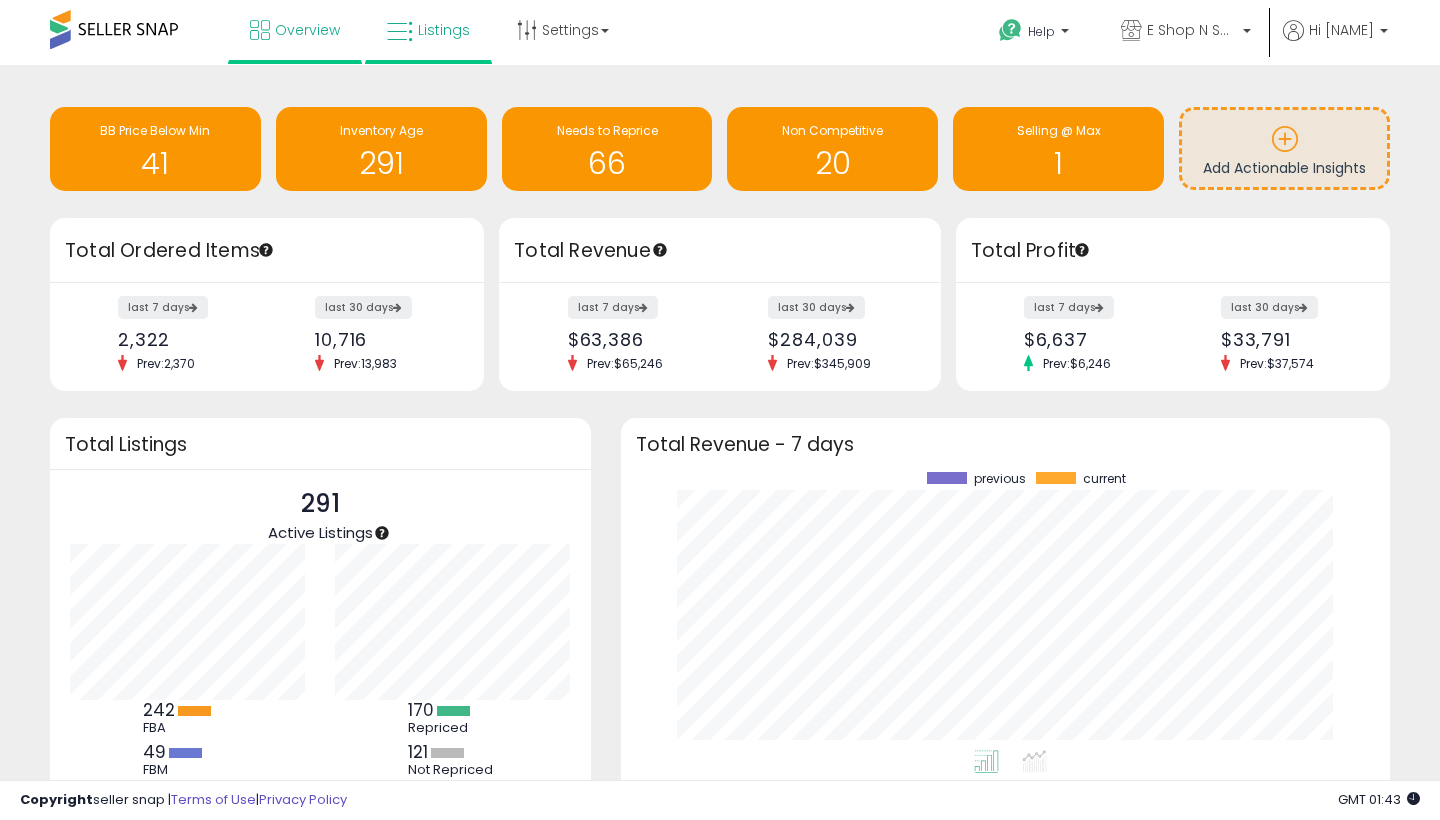 click on "Listings" at bounding box center [428, 30] 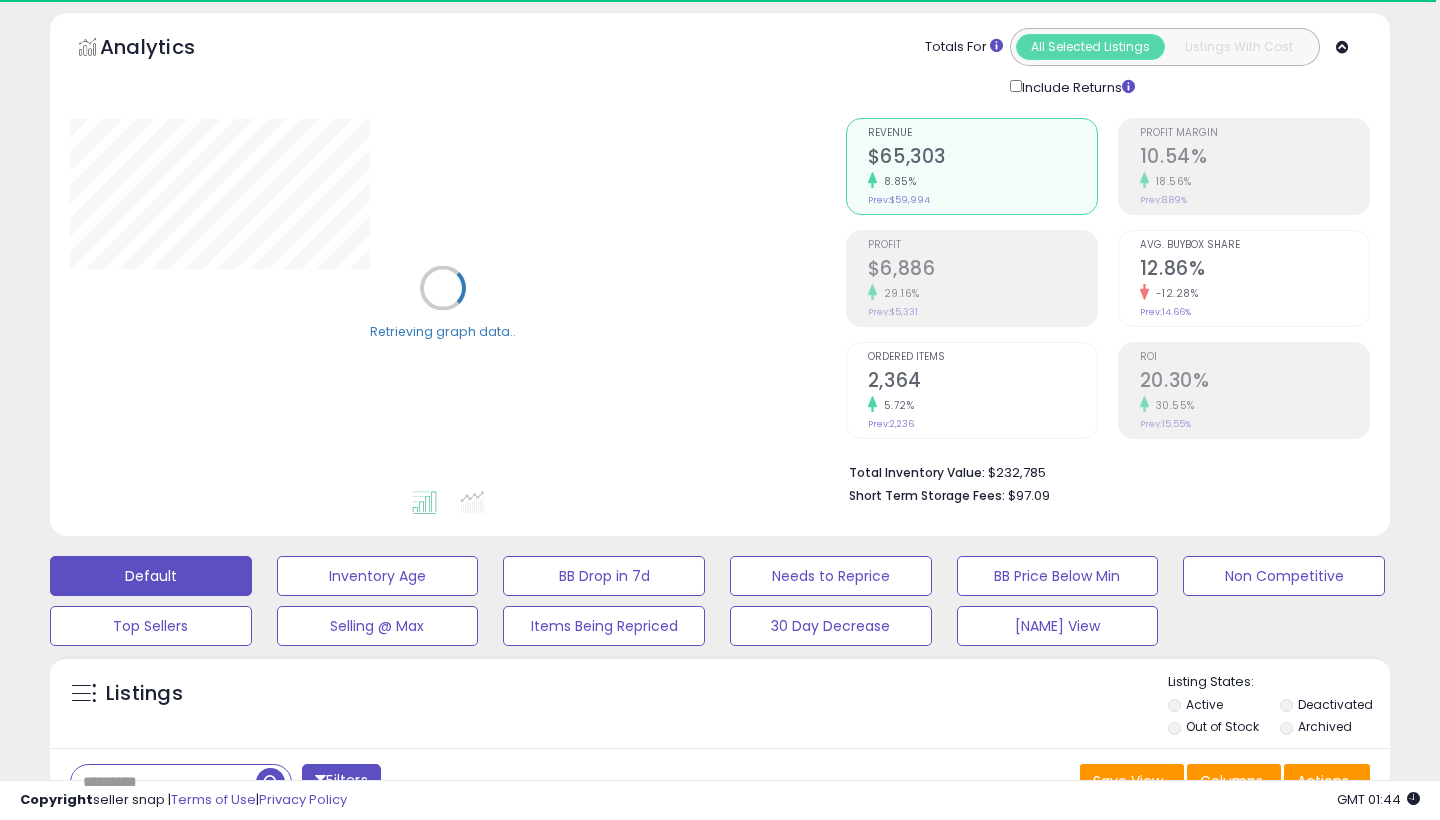 scroll, scrollTop: 91, scrollLeft: 0, axis: vertical 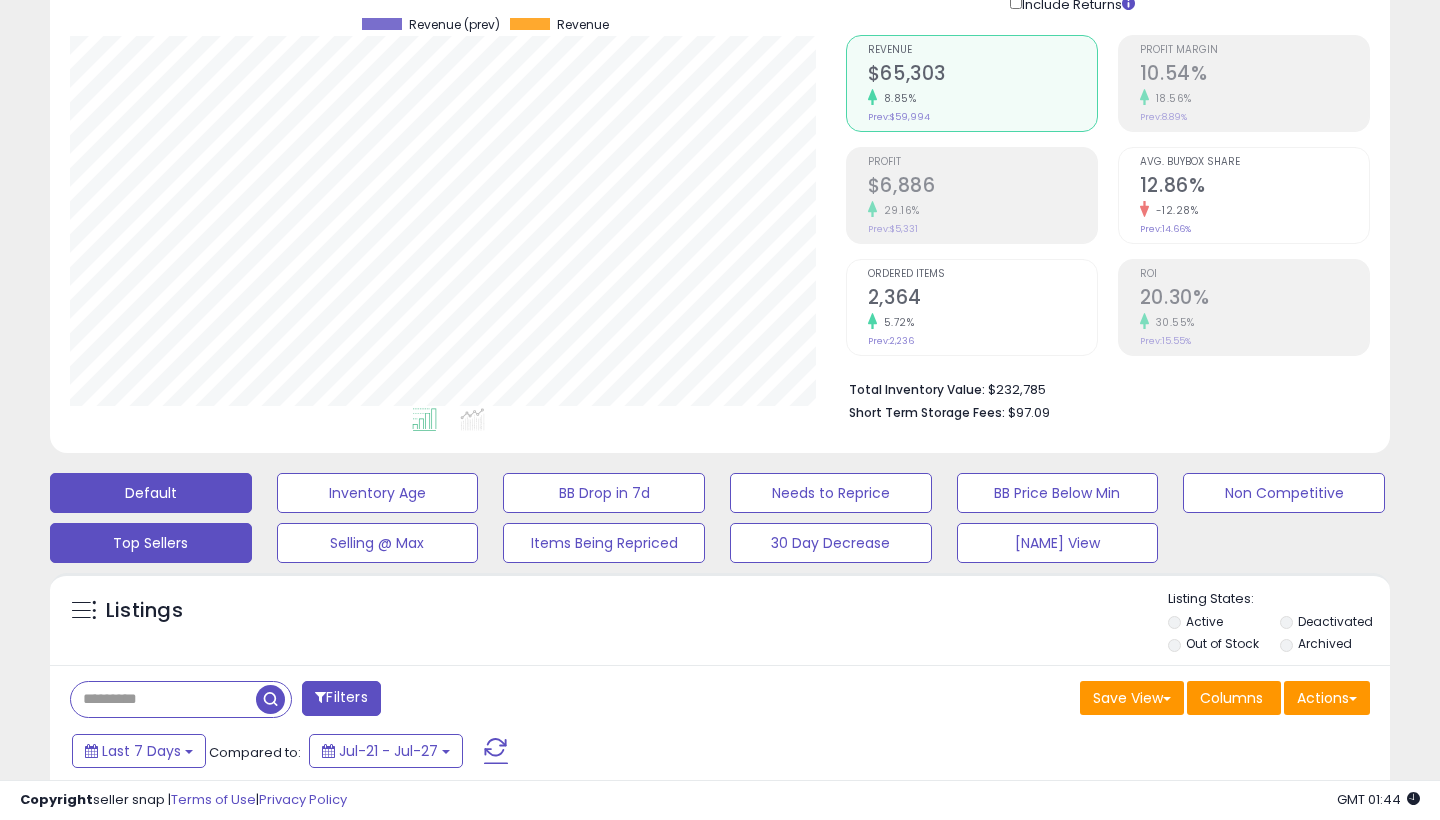 click on "Top Sellers" at bounding box center [378, 493] 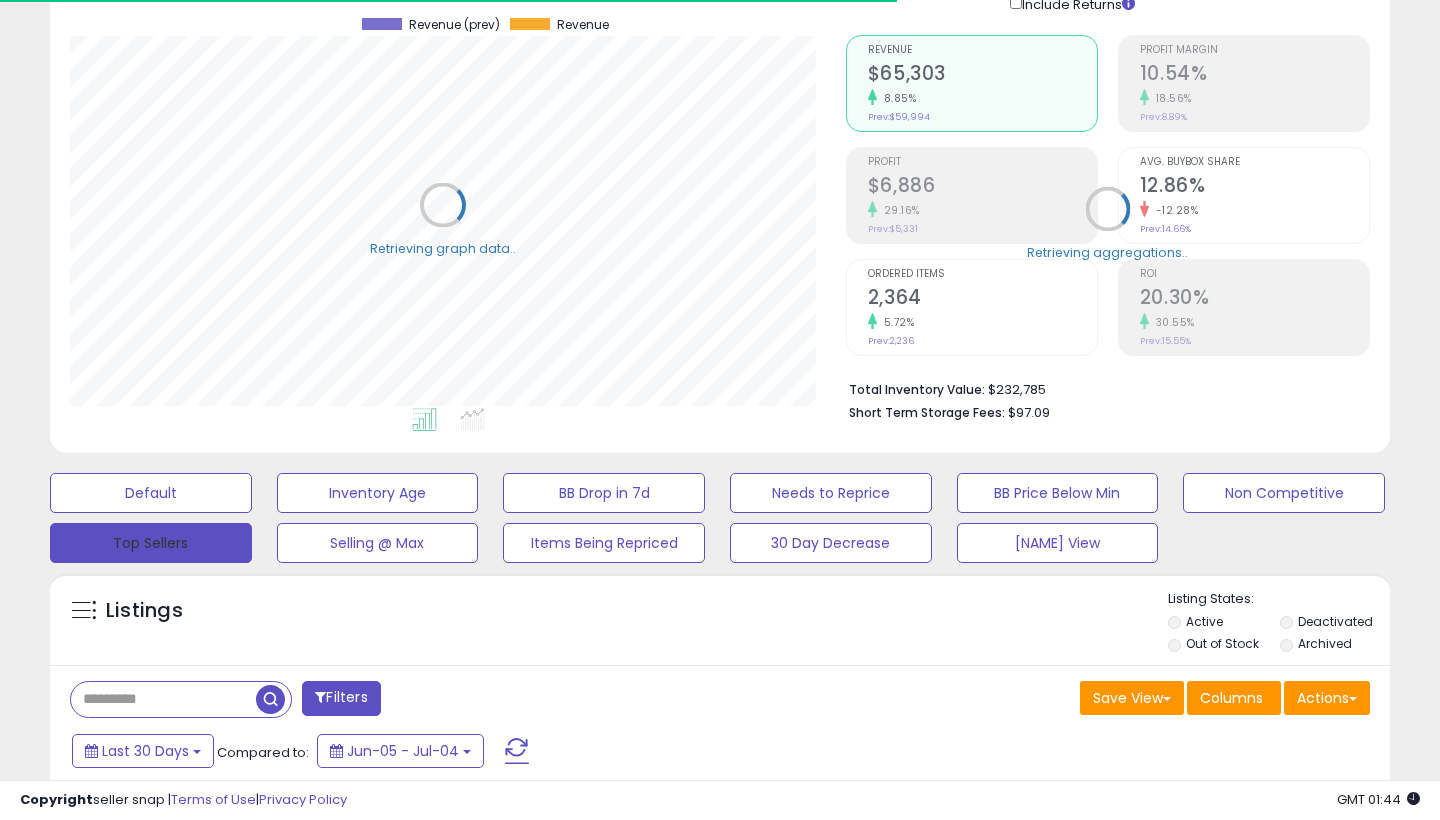 select on "**" 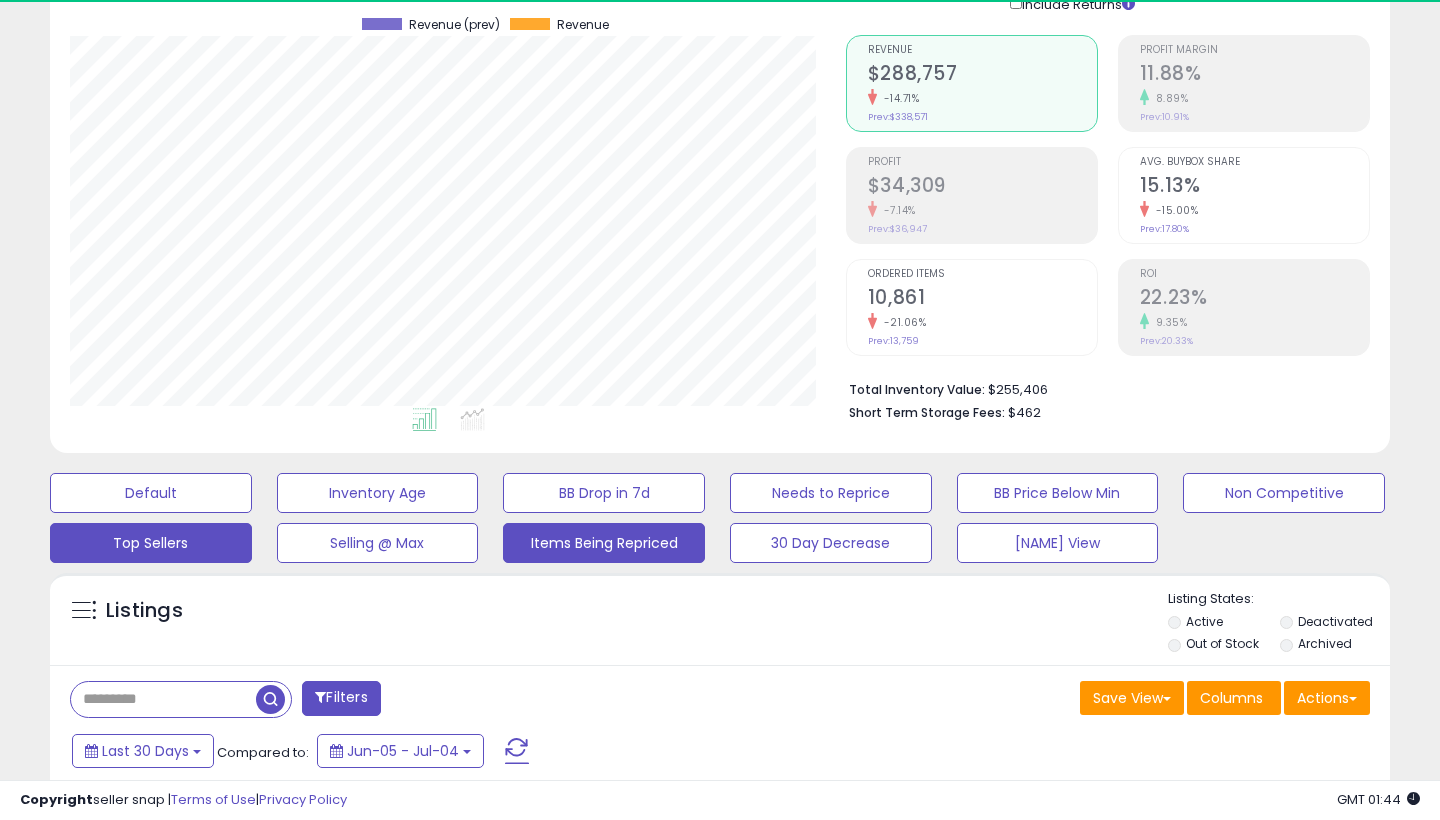 scroll, scrollTop: 302, scrollLeft: 0, axis: vertical 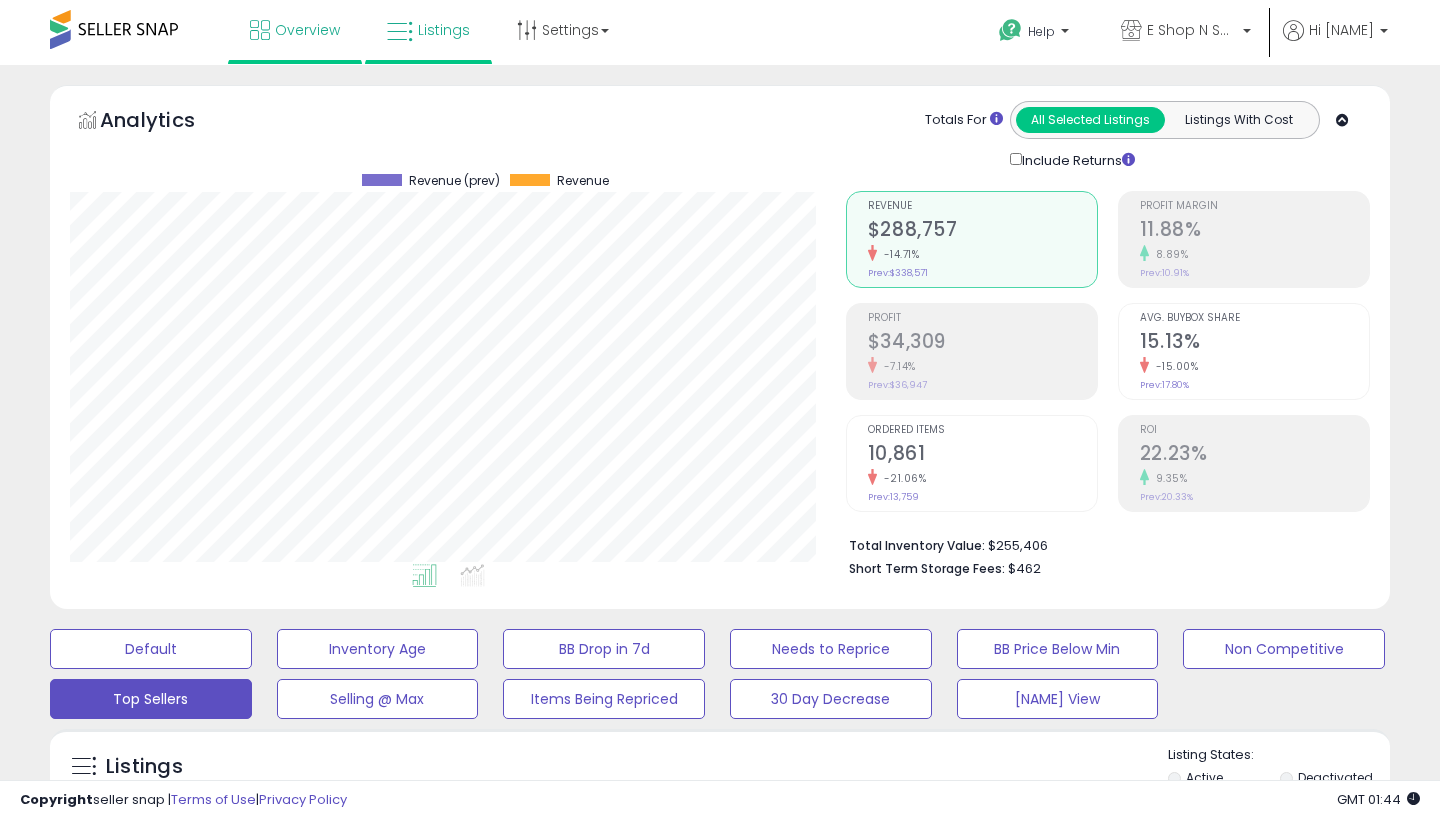 click on "Overview" at bounding box center [295, 30] 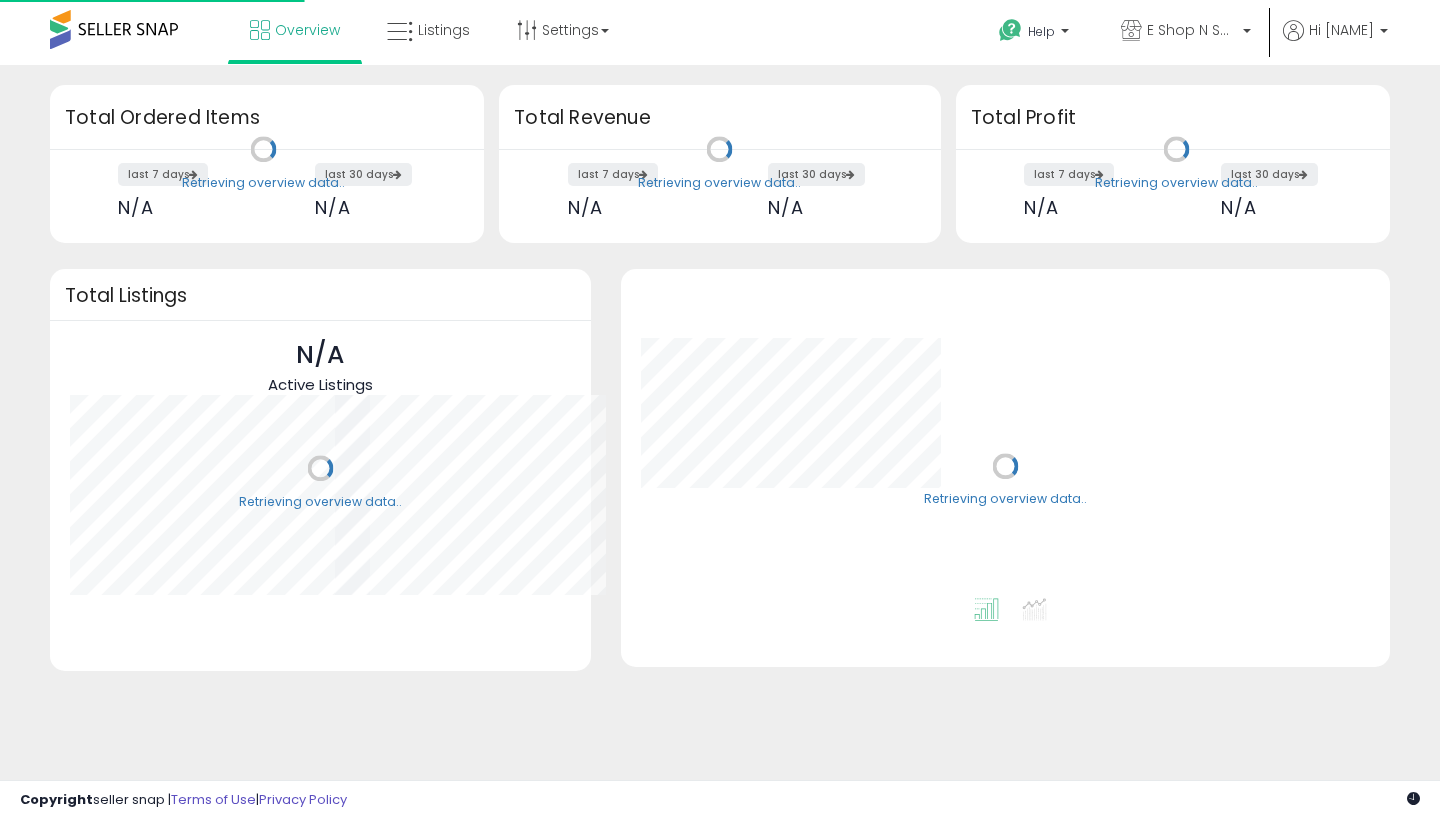 scroll, scrollTop: 0, scrollLeft: 0, axis: both 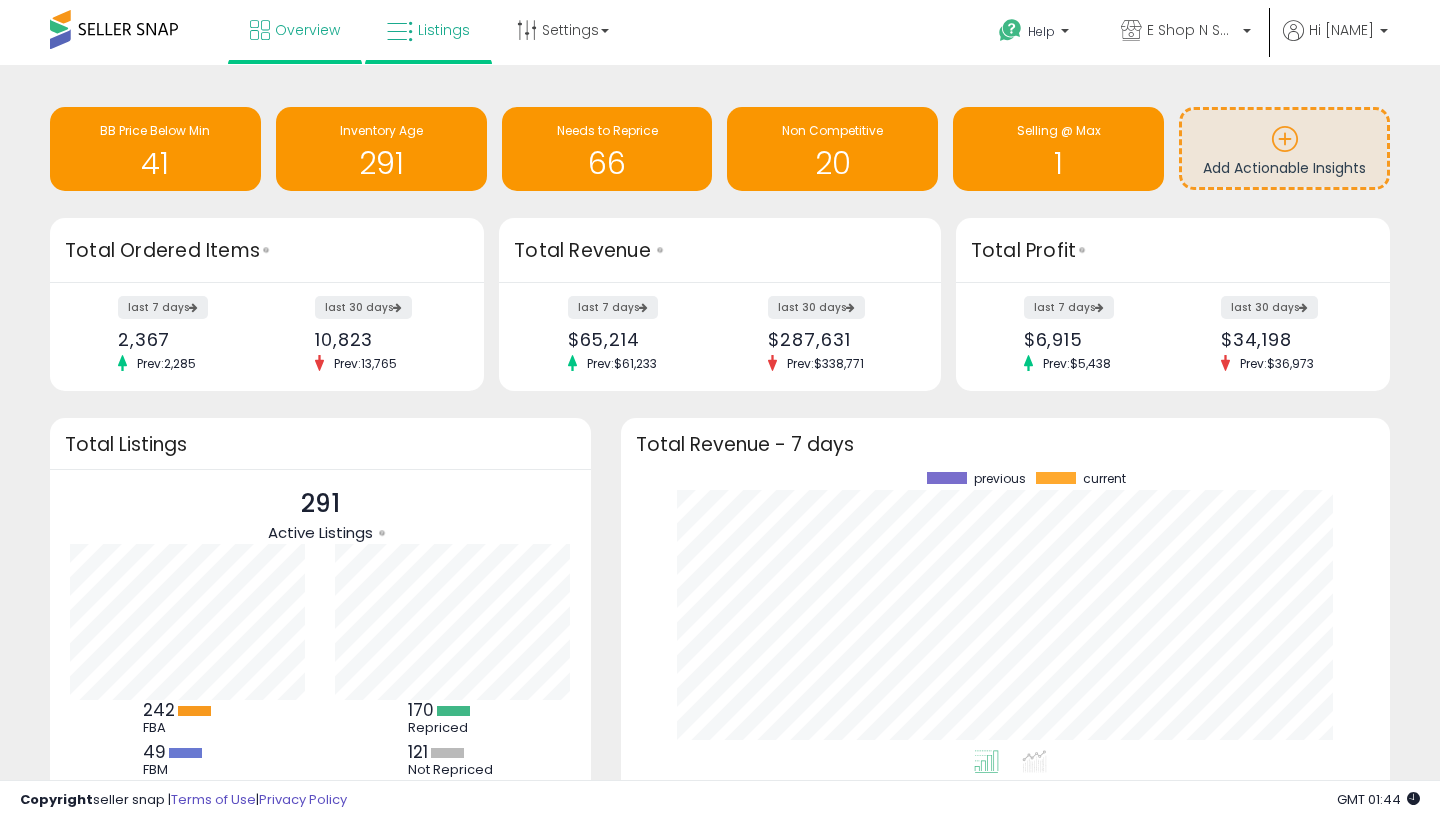 click on "Listings" at bounding box center [428, 30] 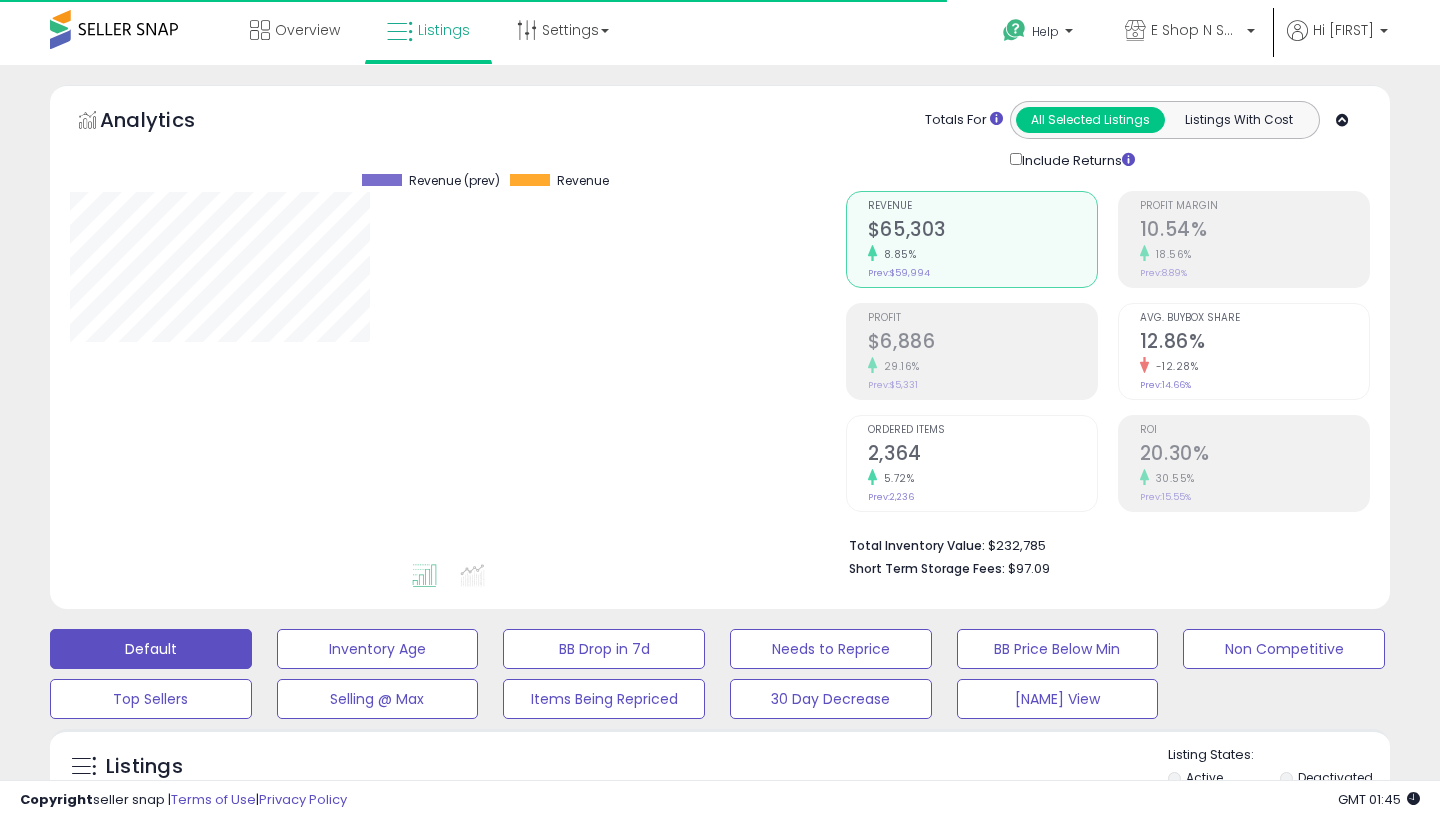 scroll, scrollTop: 0, scrollLeft: 0, axis: both 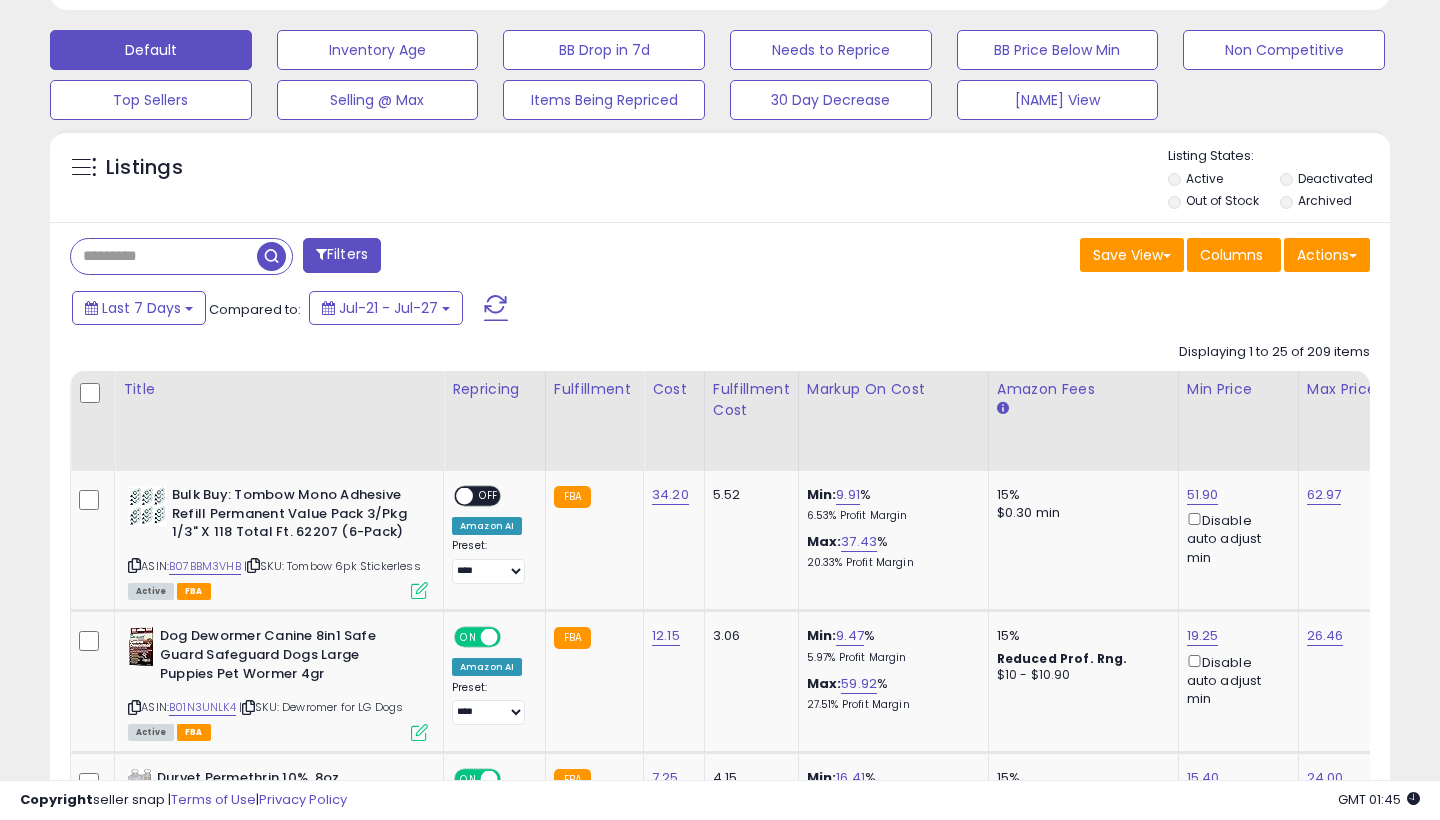 click at bounding box center (164, 256) 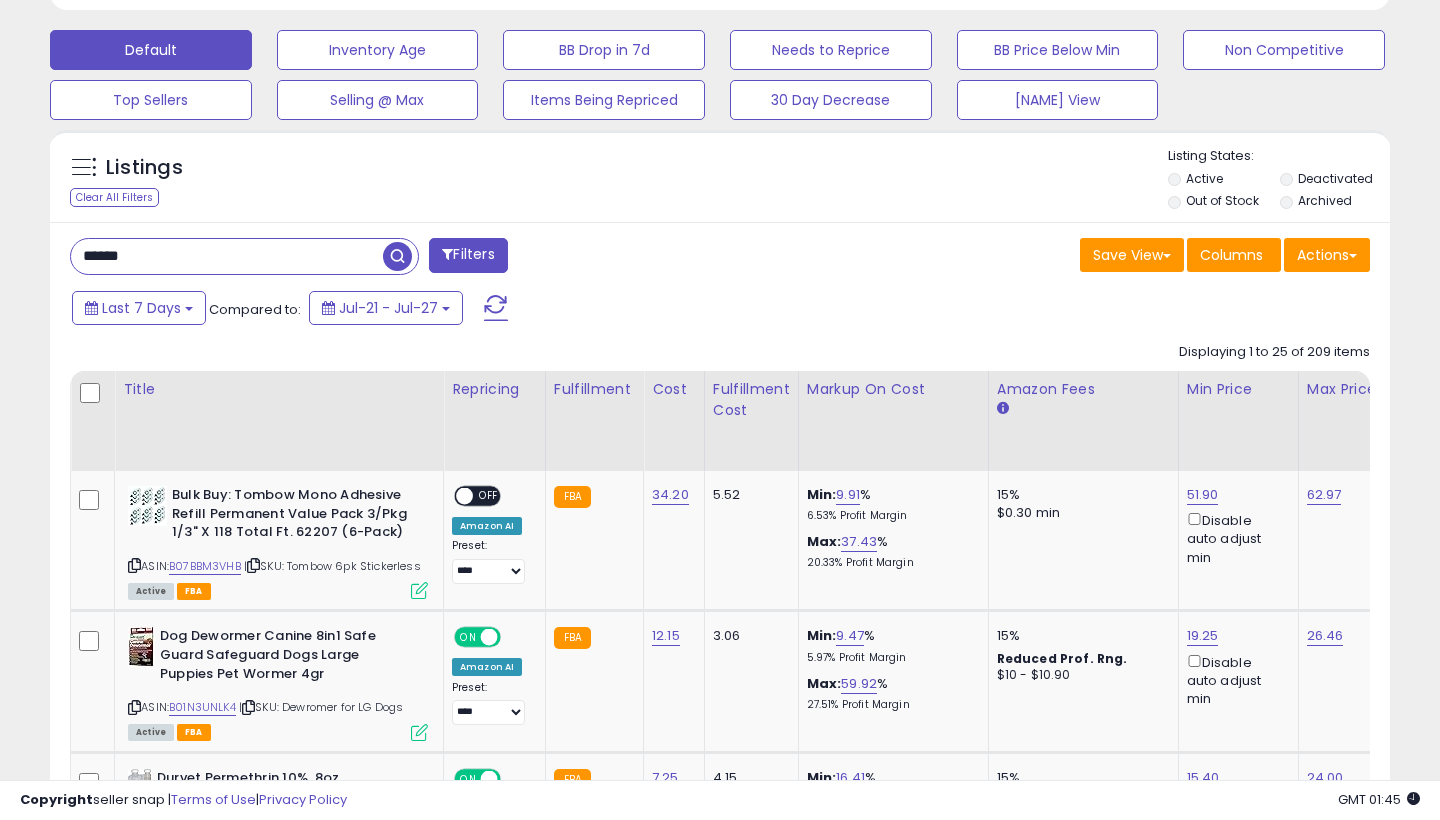 type on "******" 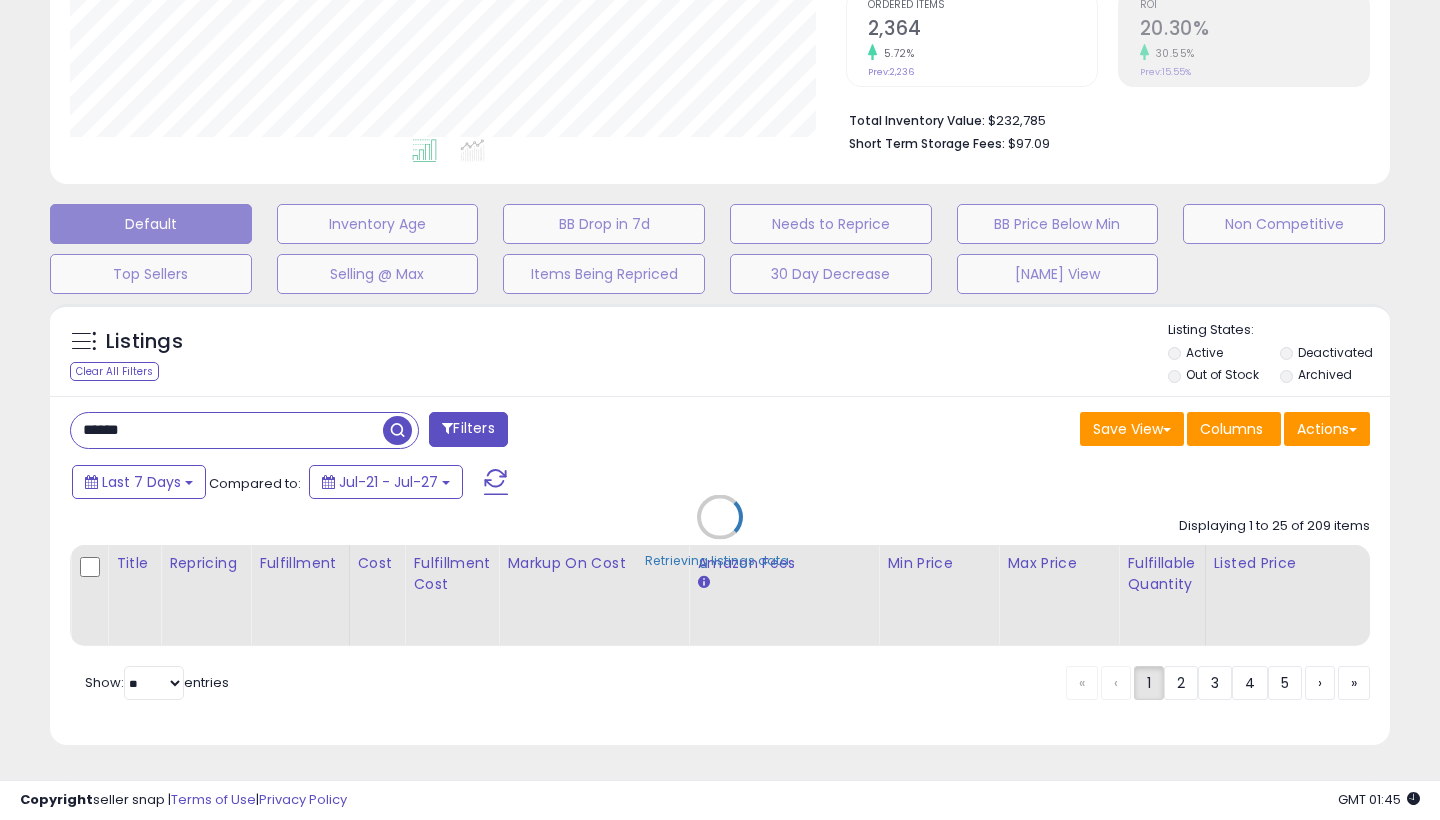 scroll, scrollTop: 419, scrollLeft: 0, axis: vertical 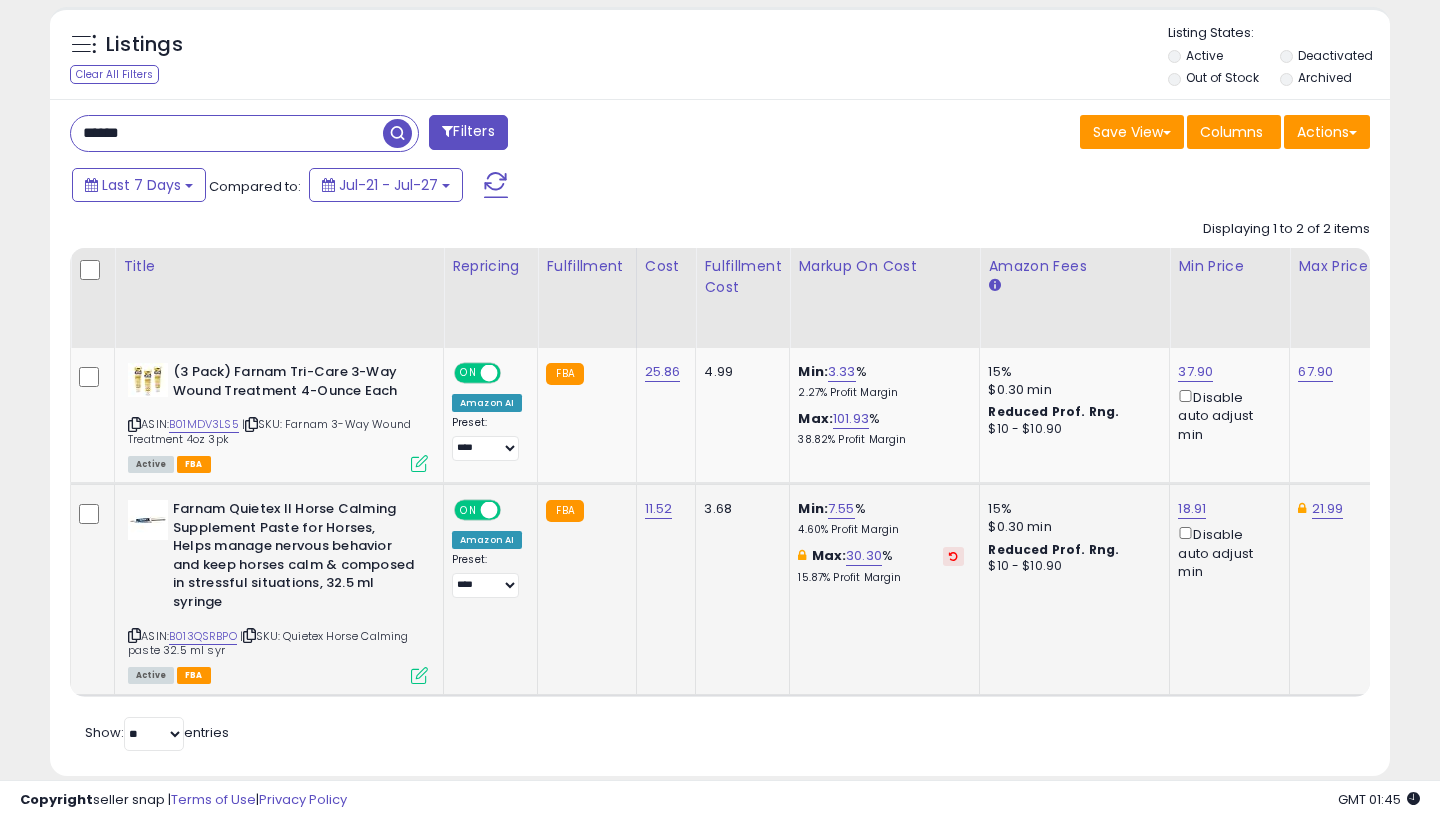 click on "18.91" at bounding box center (1195, 372) 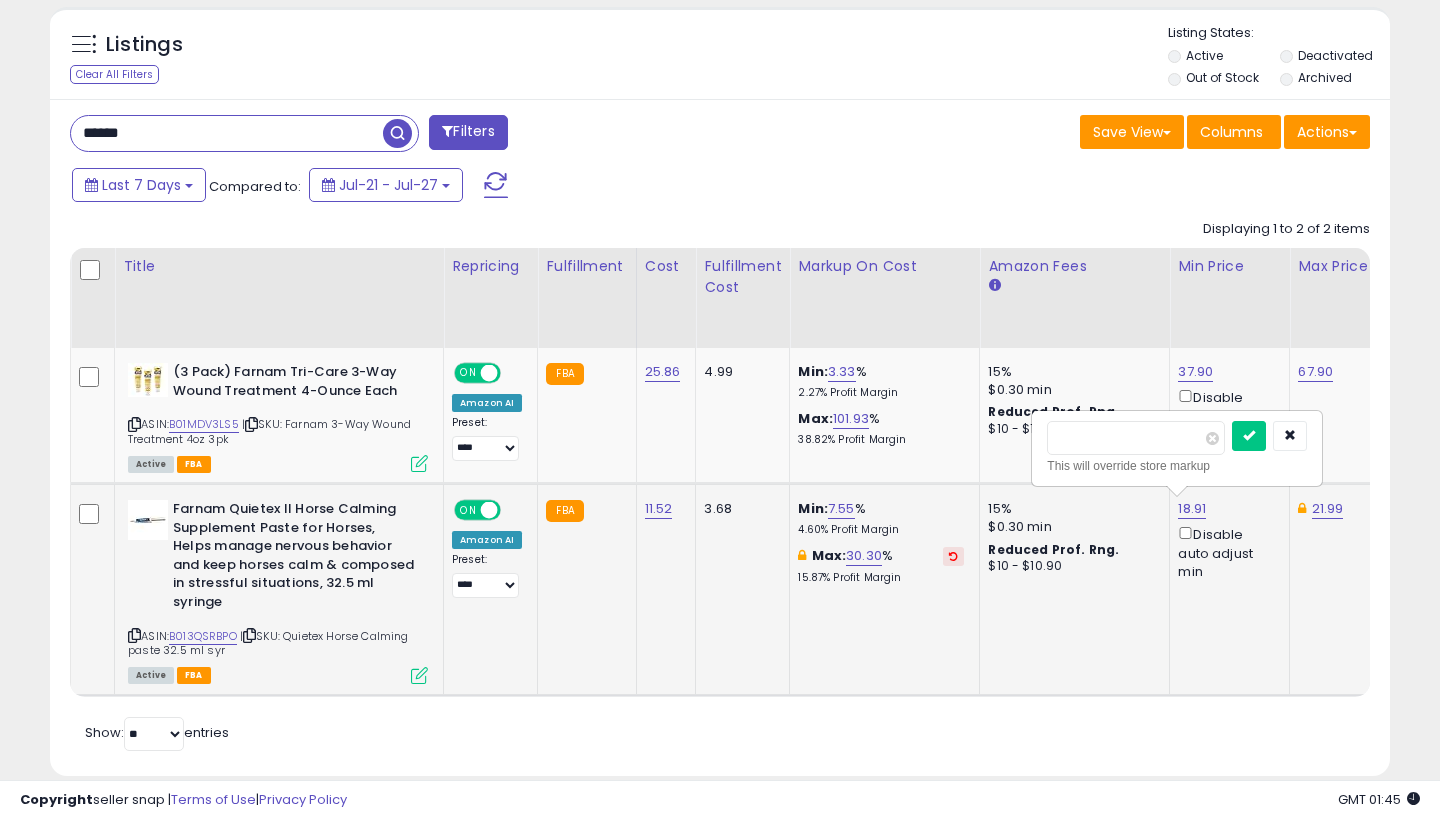 type on "*****" 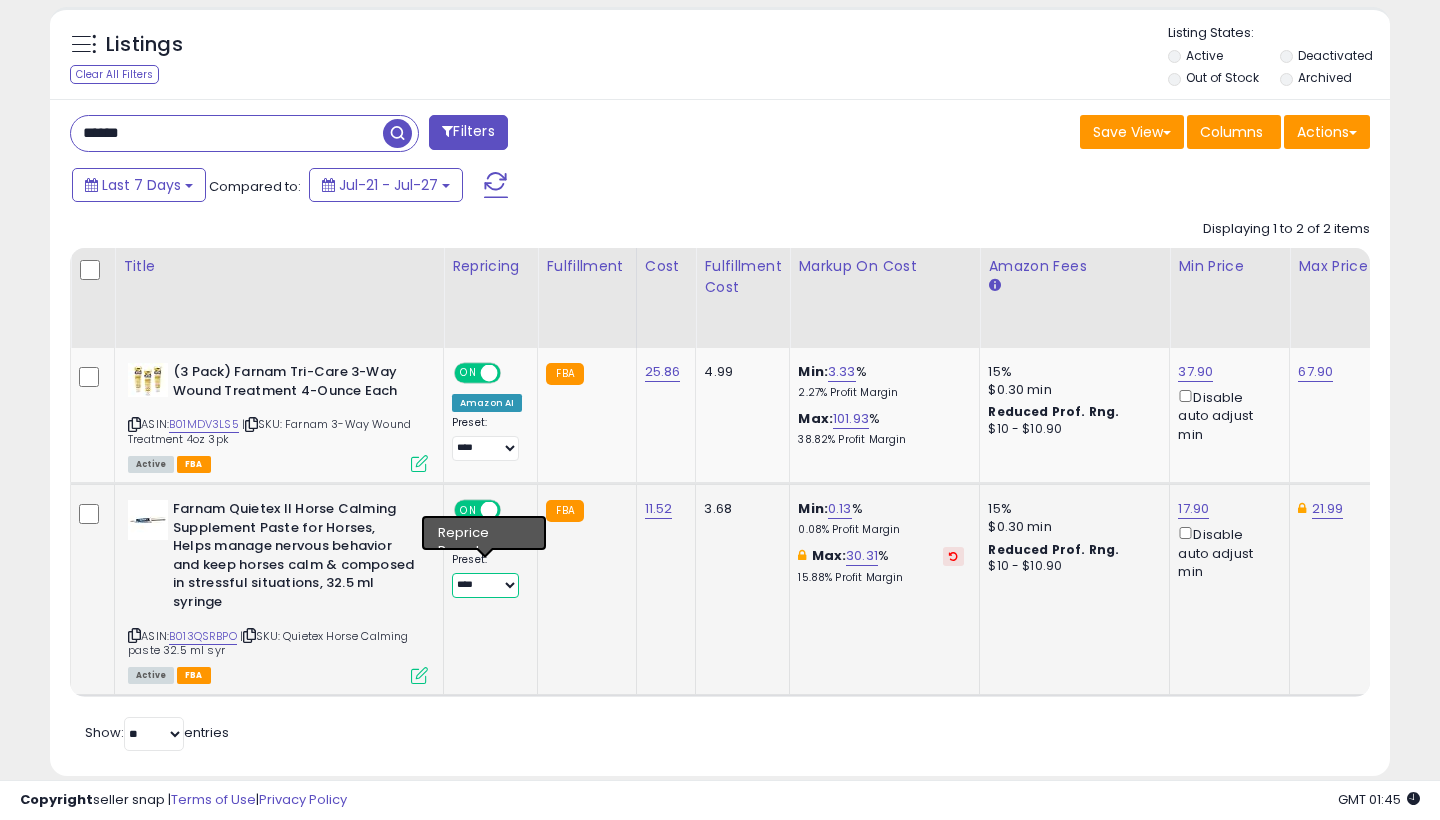 select on "**********" 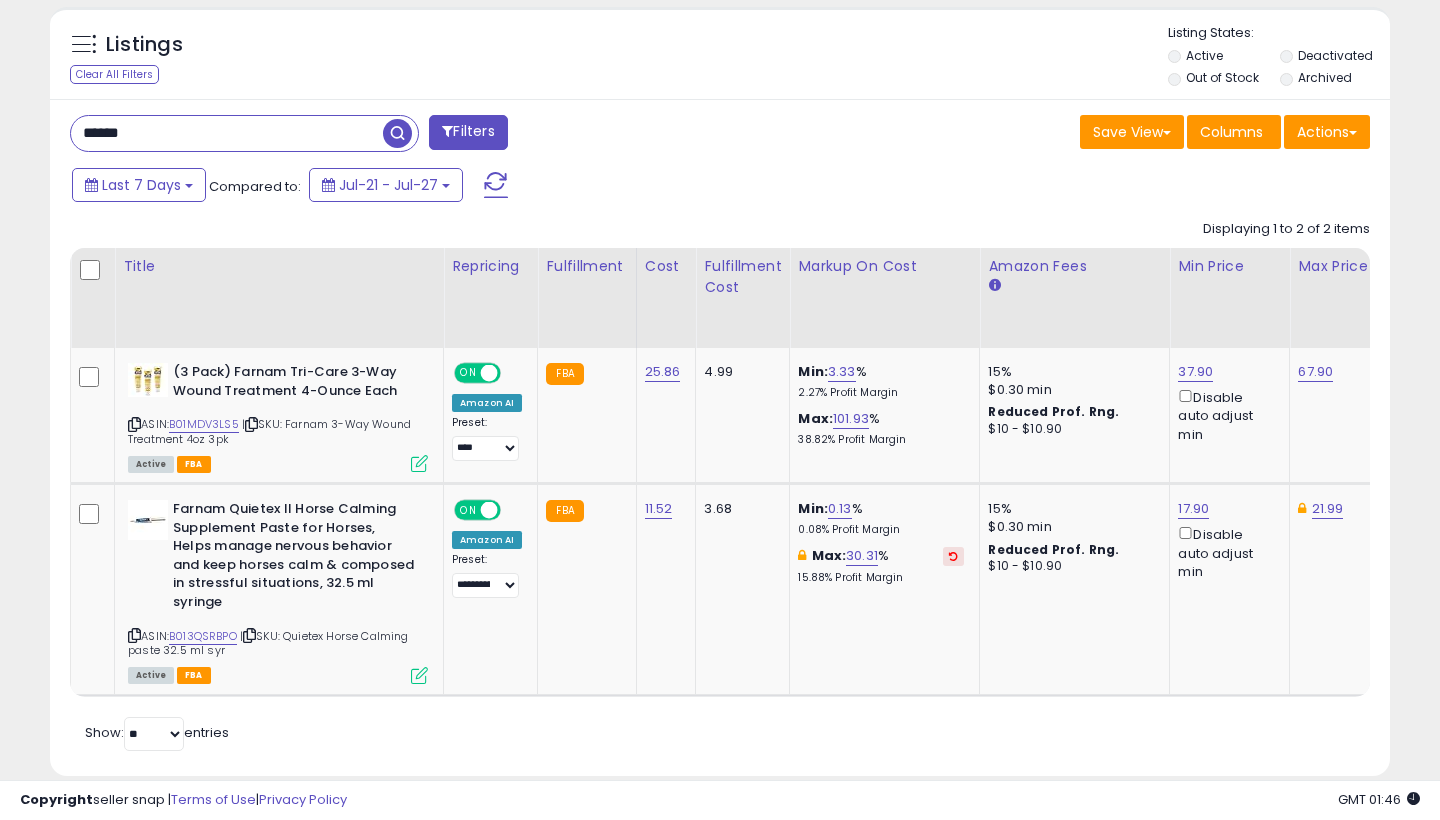 click on "Disable auto adjust min" at bounding box center (1226, 552) 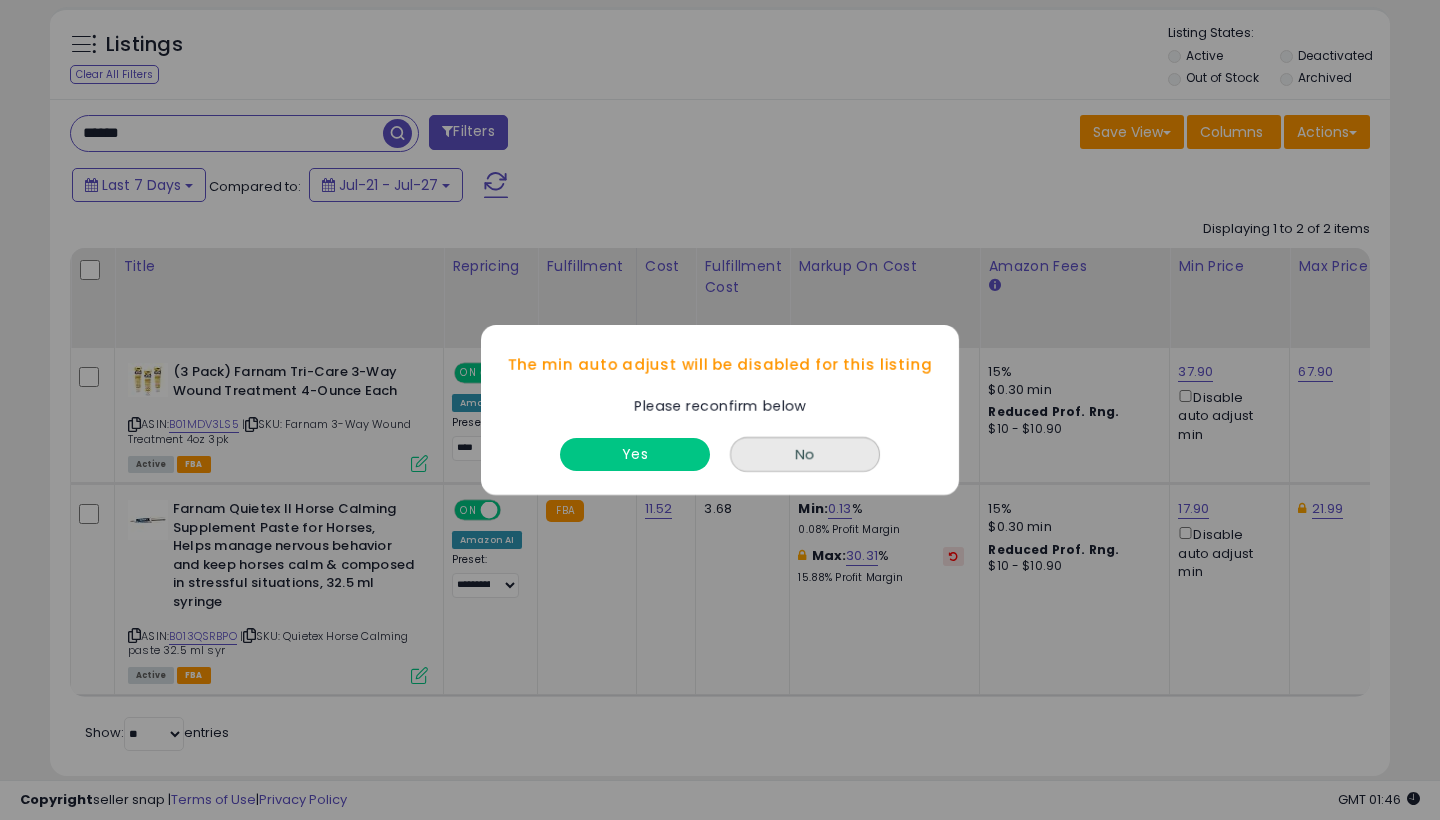click on "Yes" at bounding box center (635, 454) 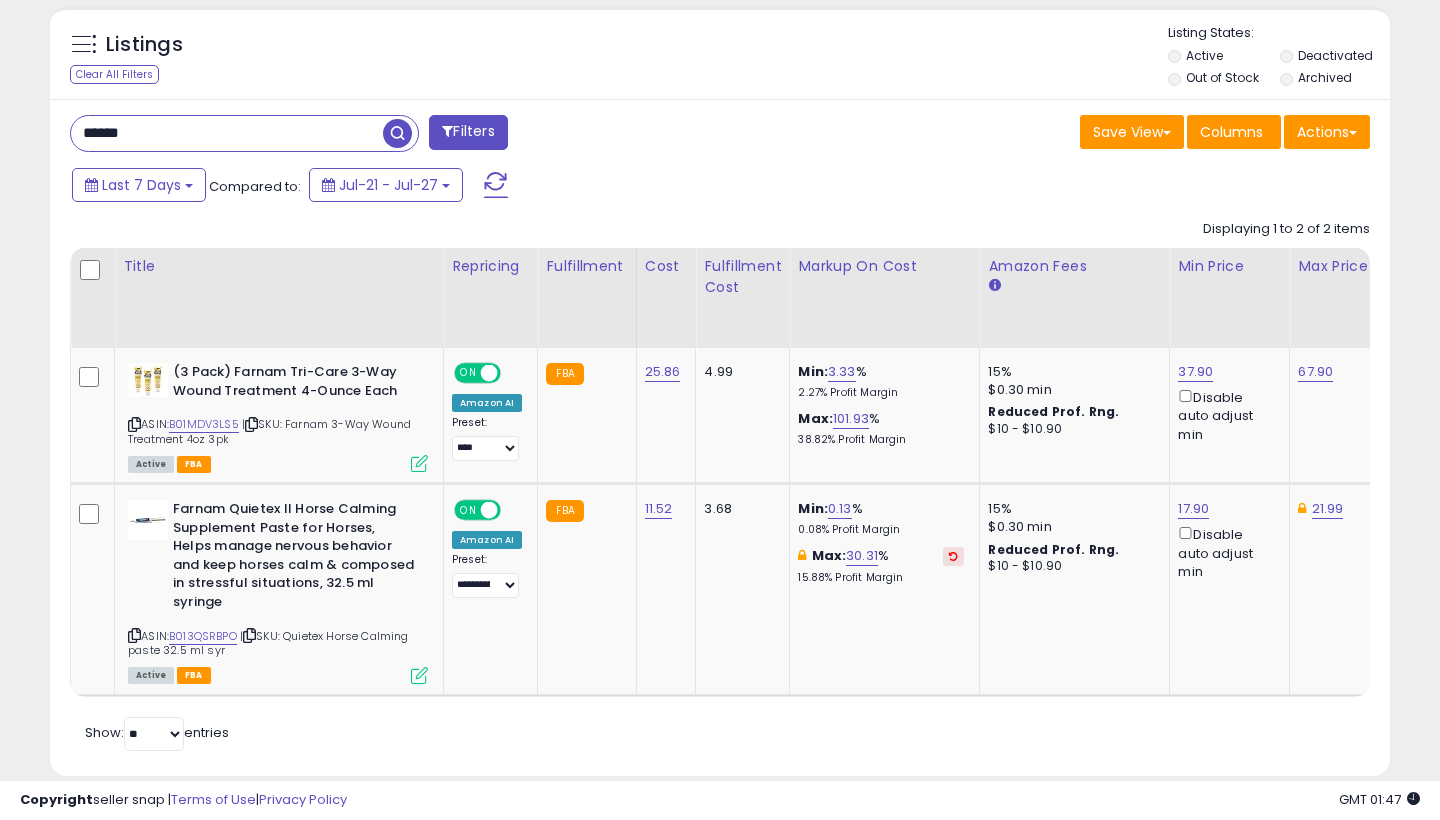 click on "******" at bounding box center [227, 133] 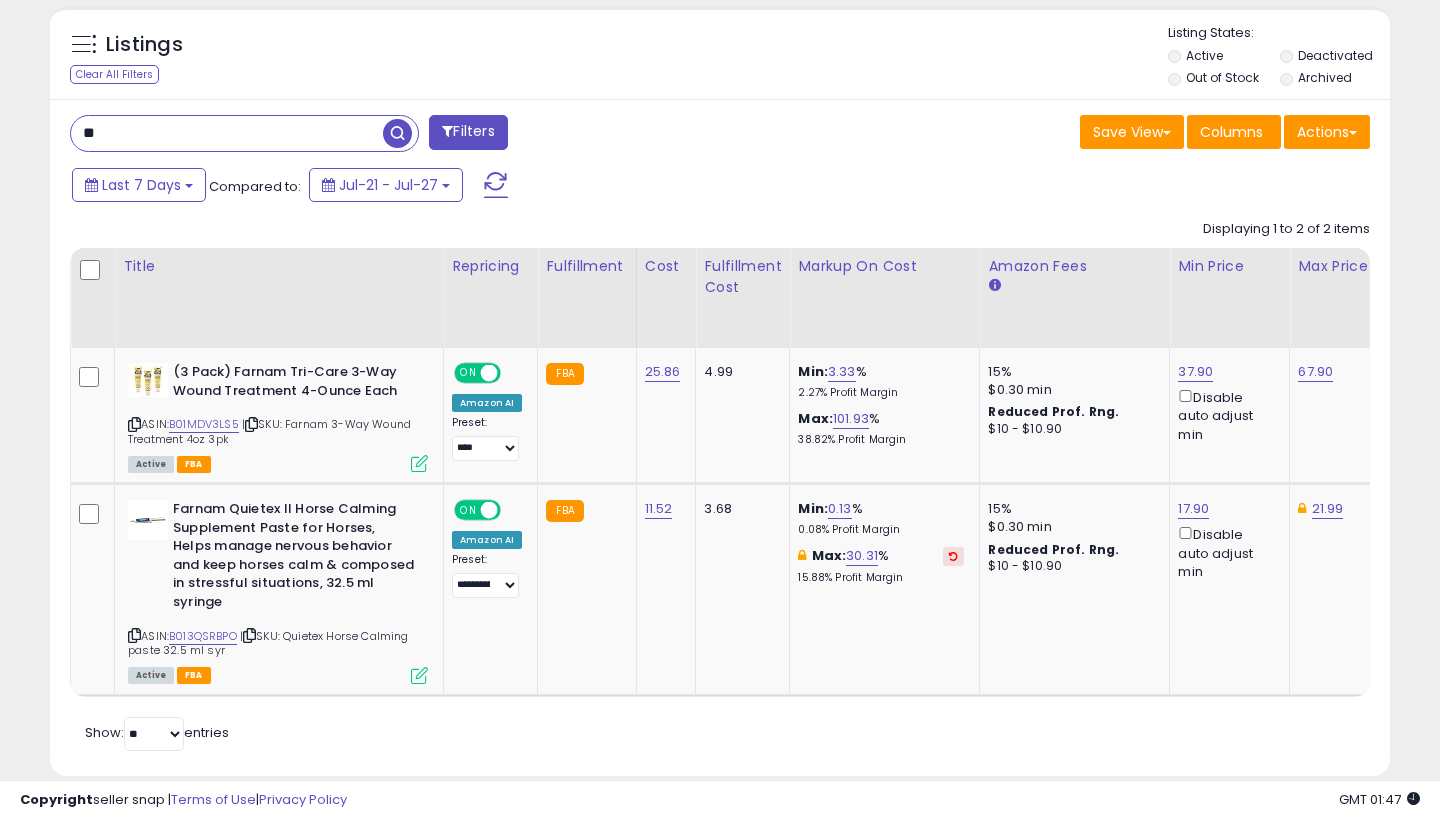 type on "*" 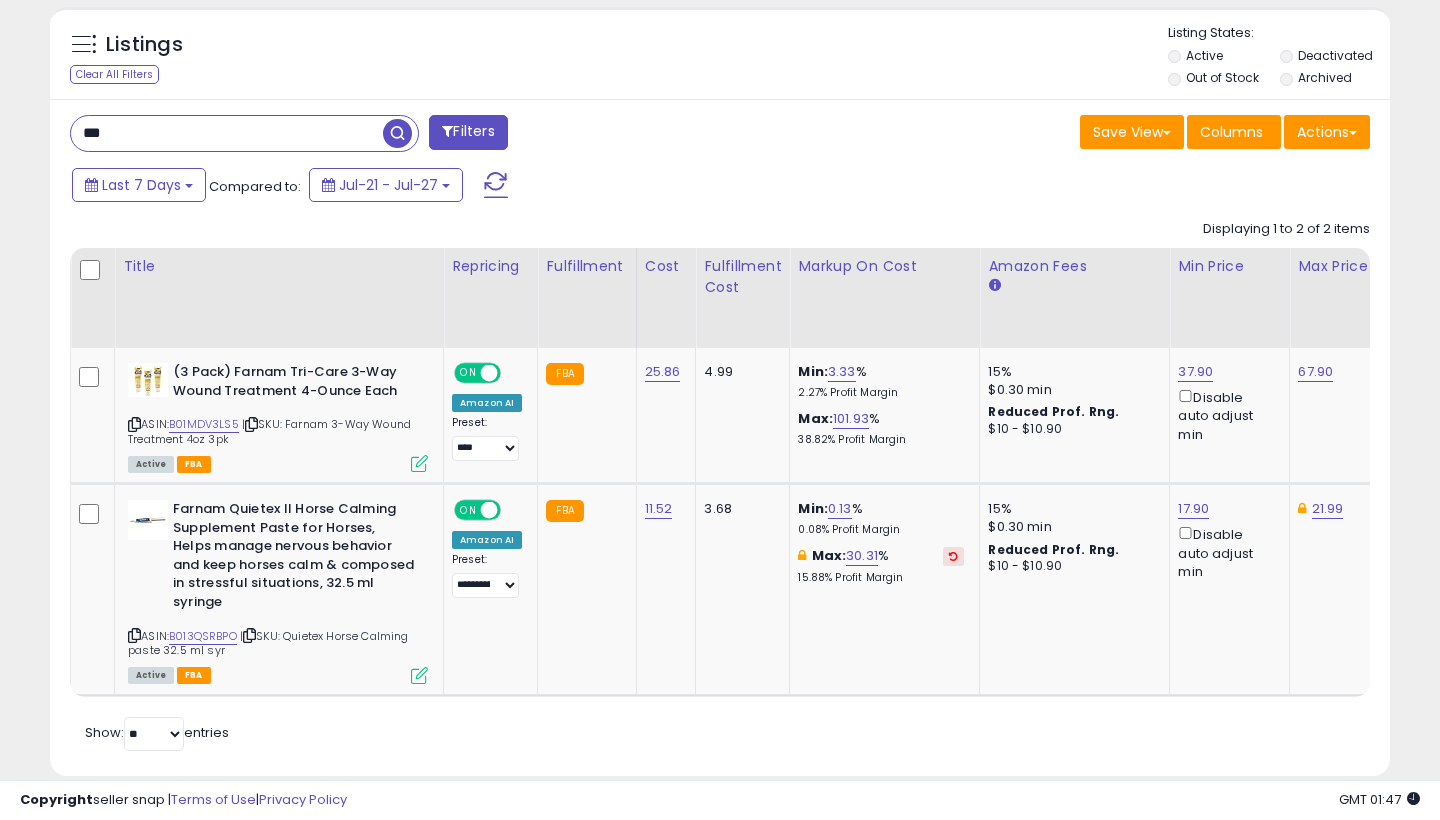 type on "***" 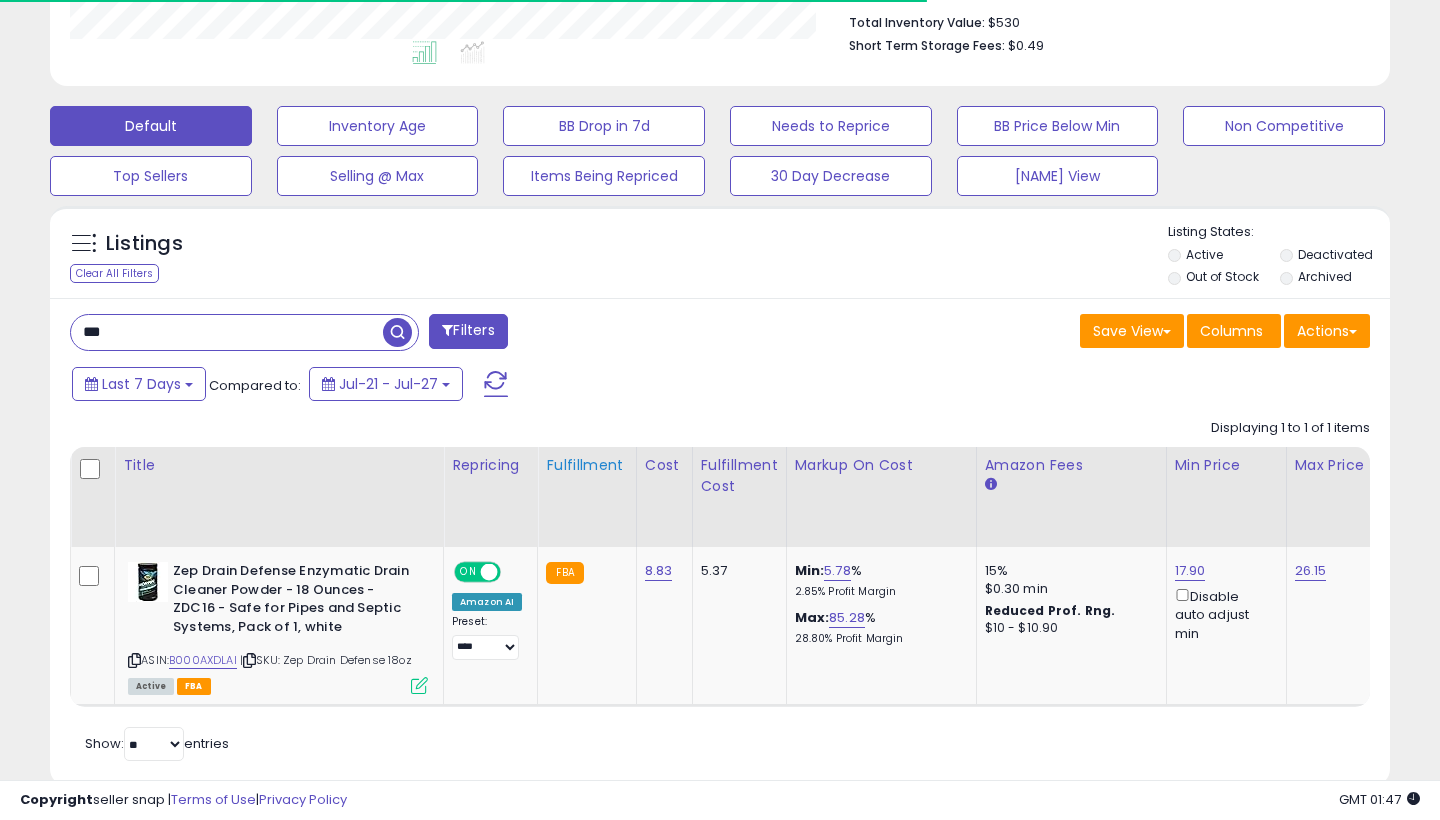 scroll, scrollTop: 524, scrollLeft: 0, axis: vertical 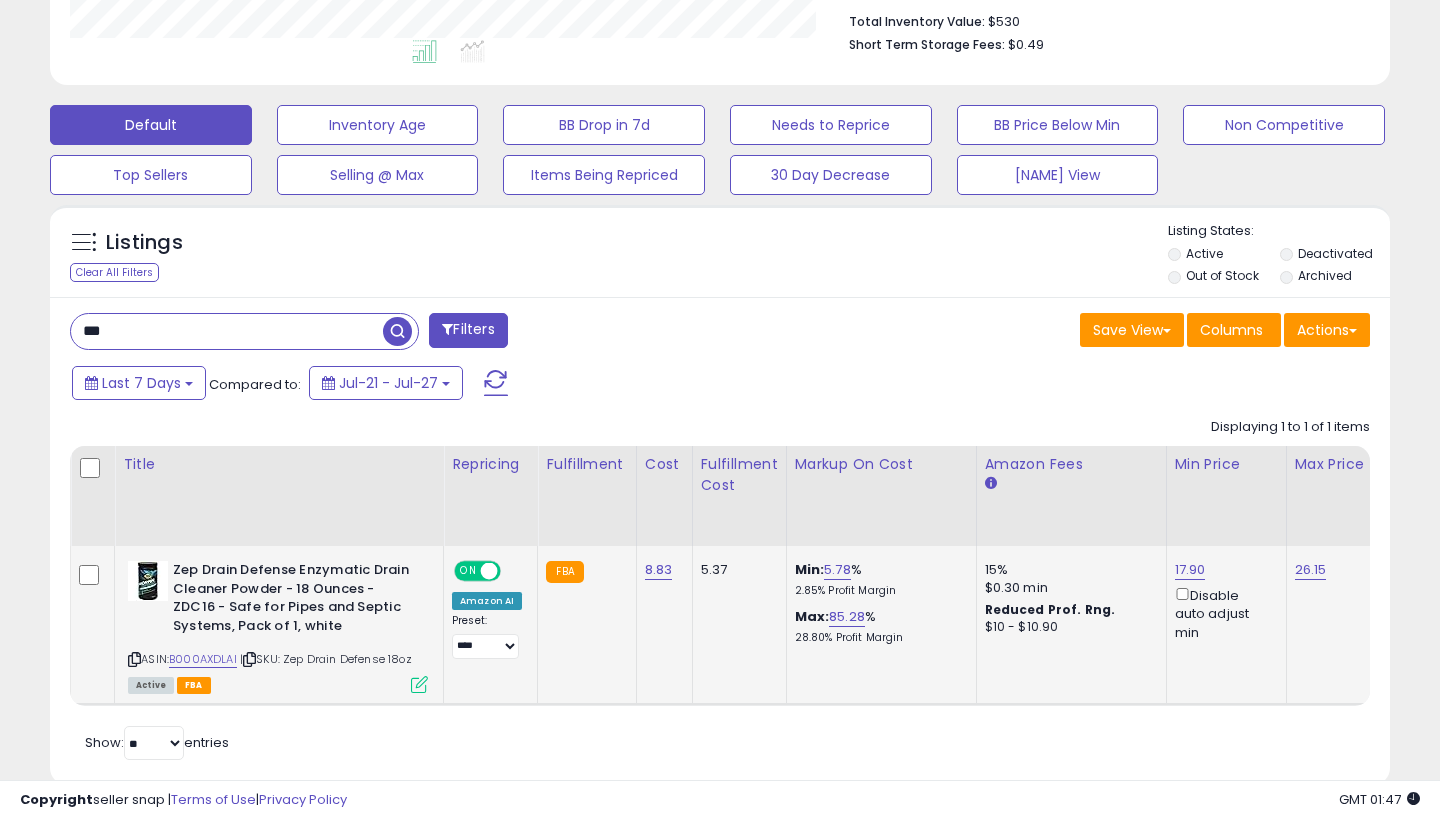 click on "17.90" at bounding box center [1190, 570] 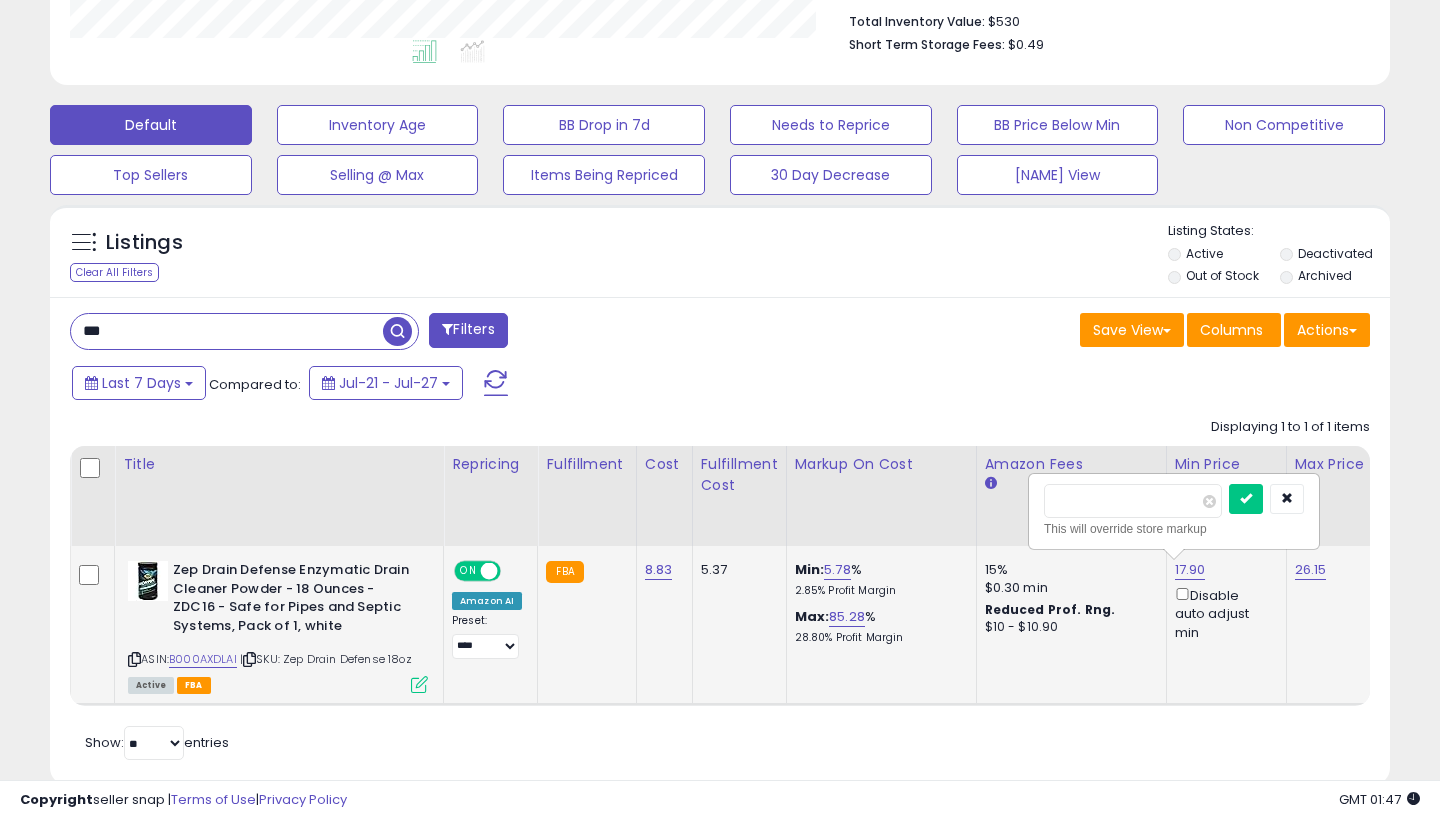 type on "*****" 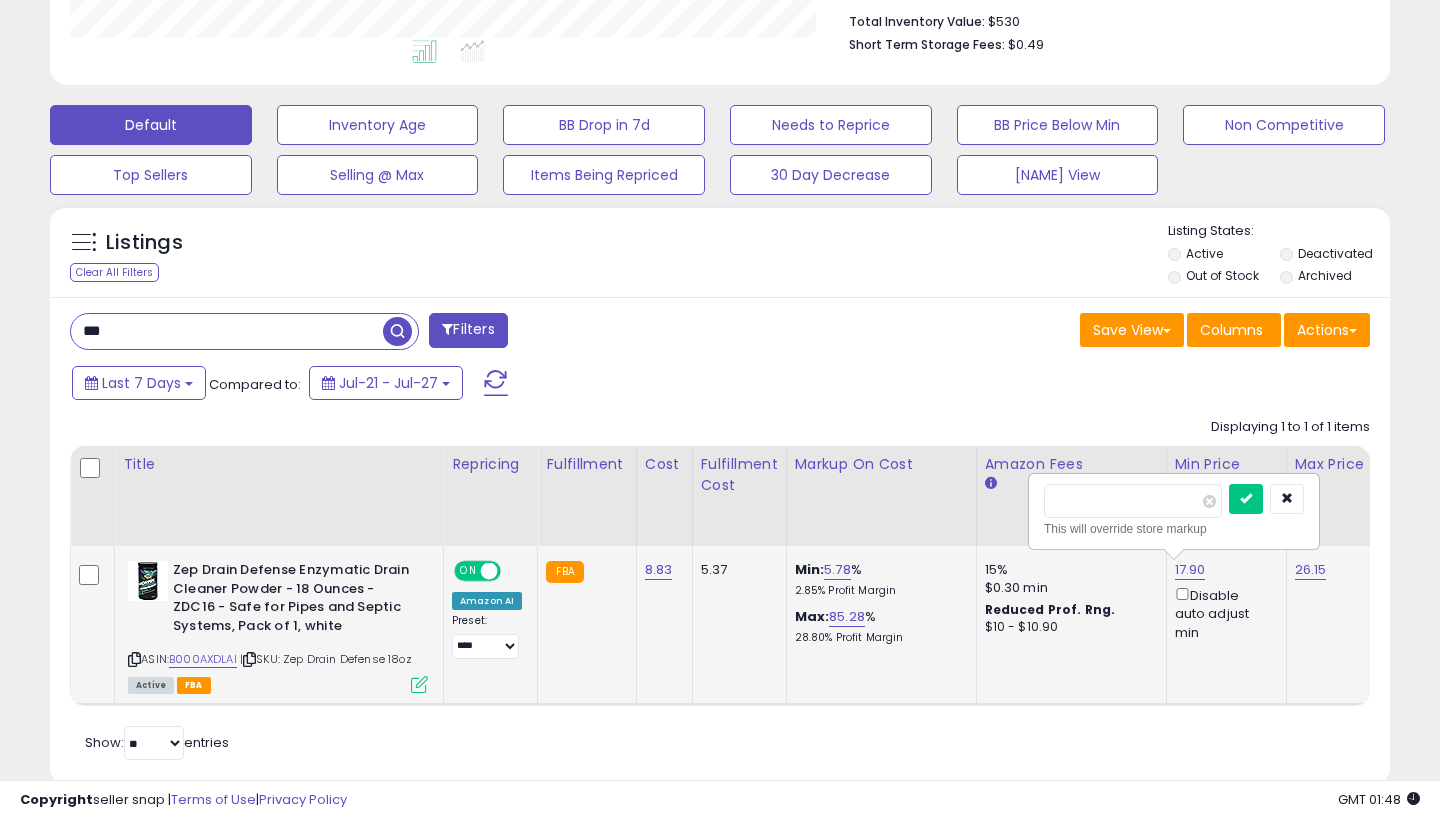 click at bounding box center (1246, 499) 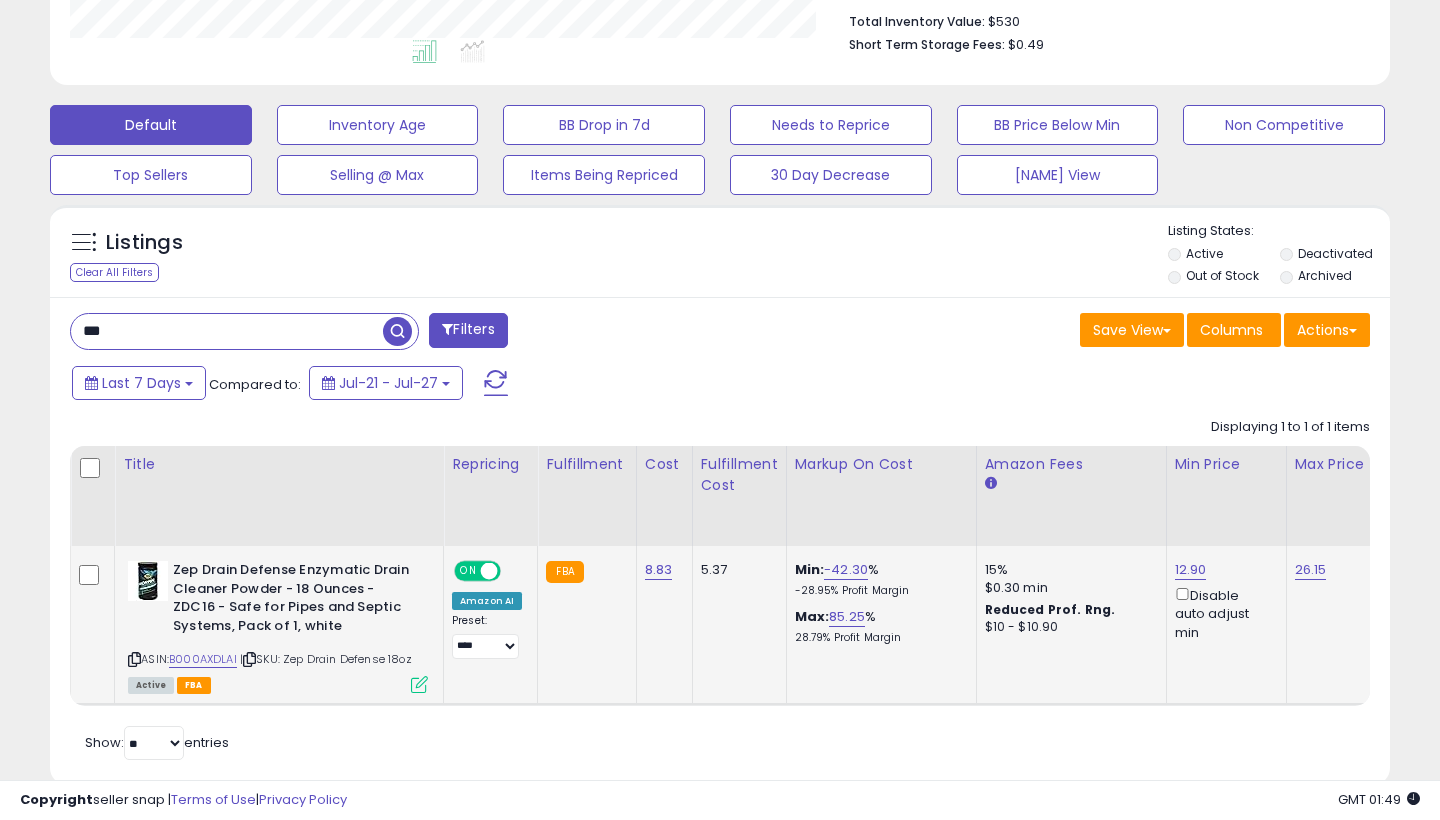 click on "***" at bounding box center (227, 331) 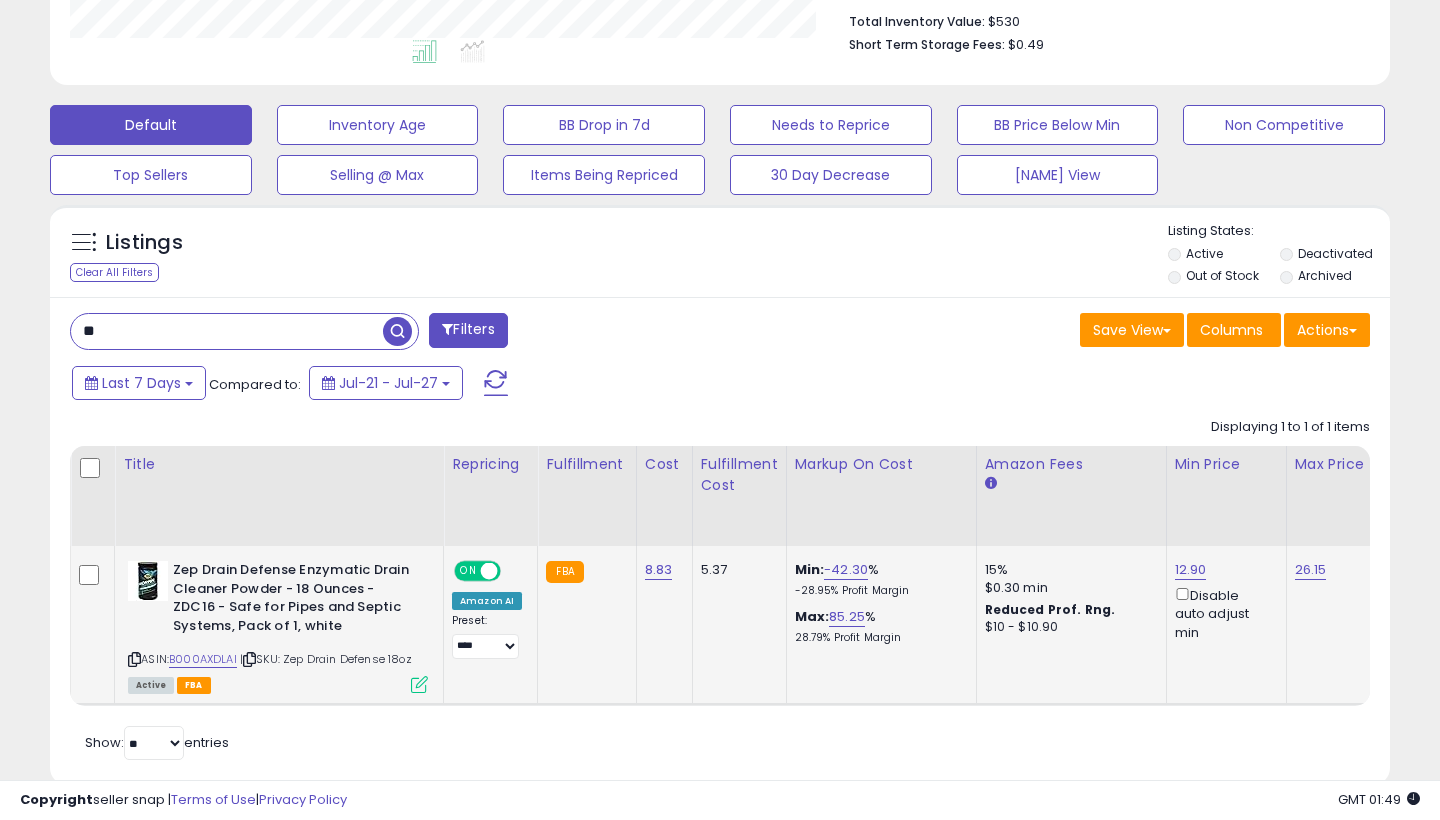 type on "*" 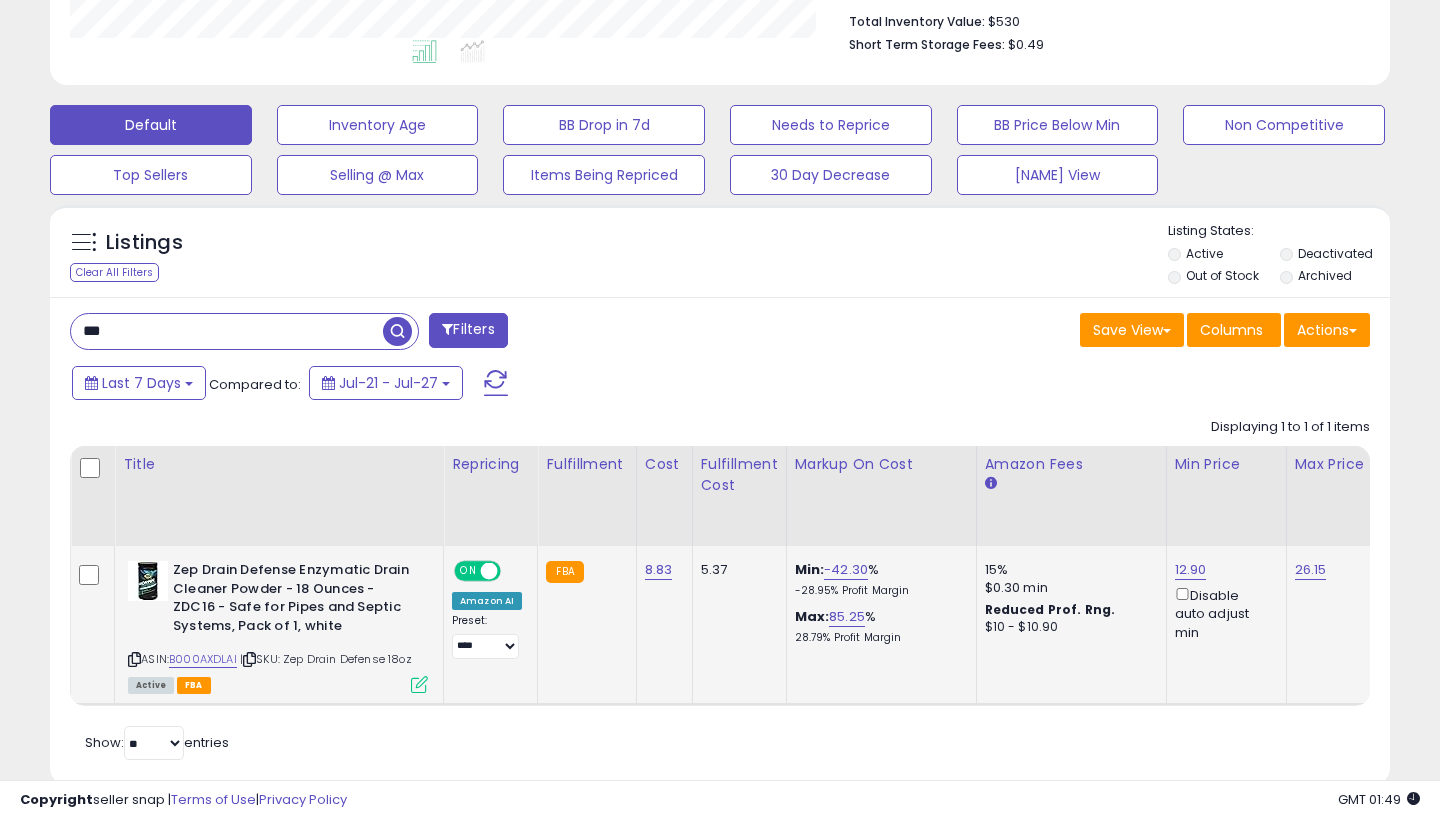 type on "***" 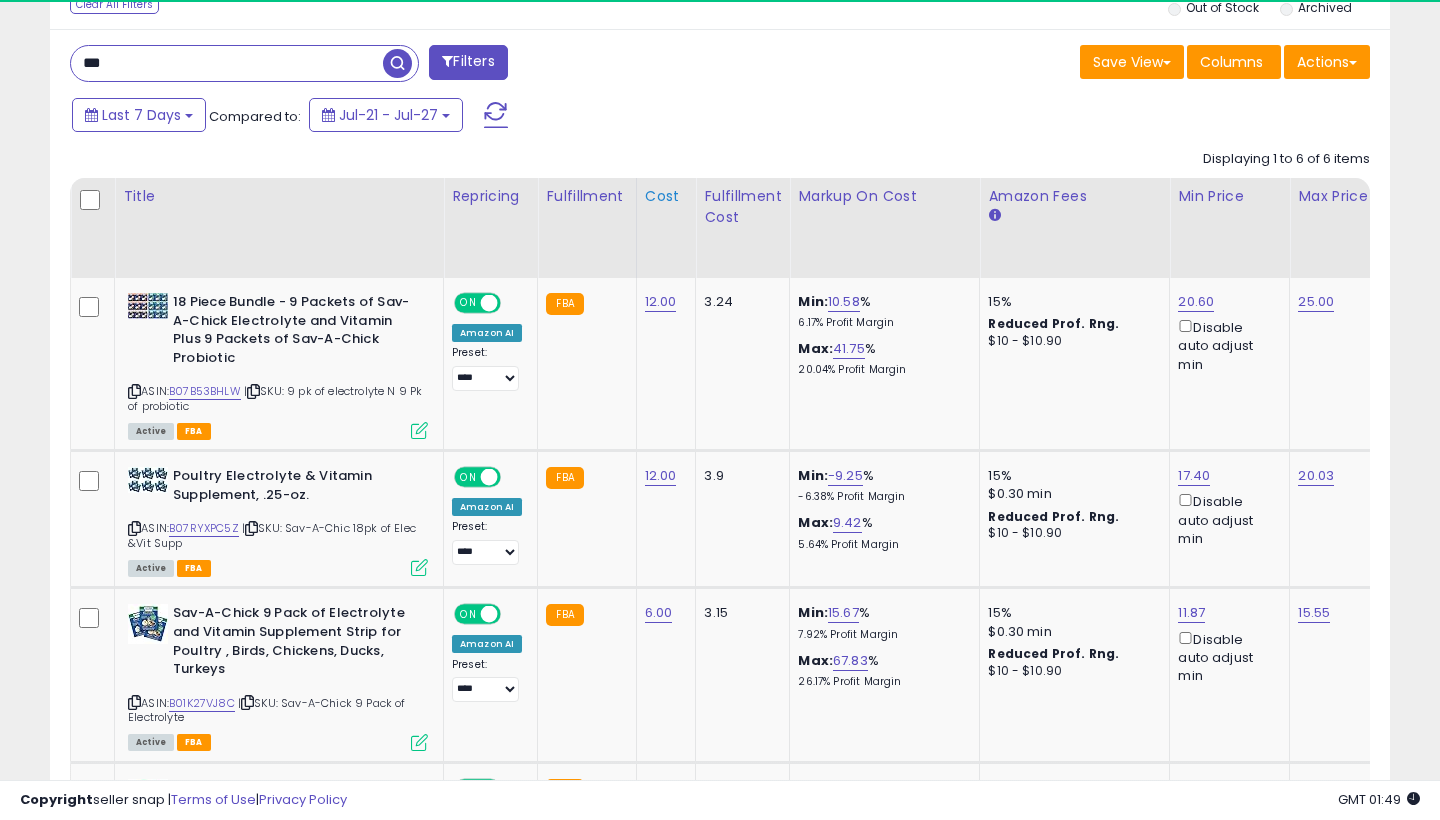 scroll, scrollTop: 879, scrollLeft: 0, axis: vertical 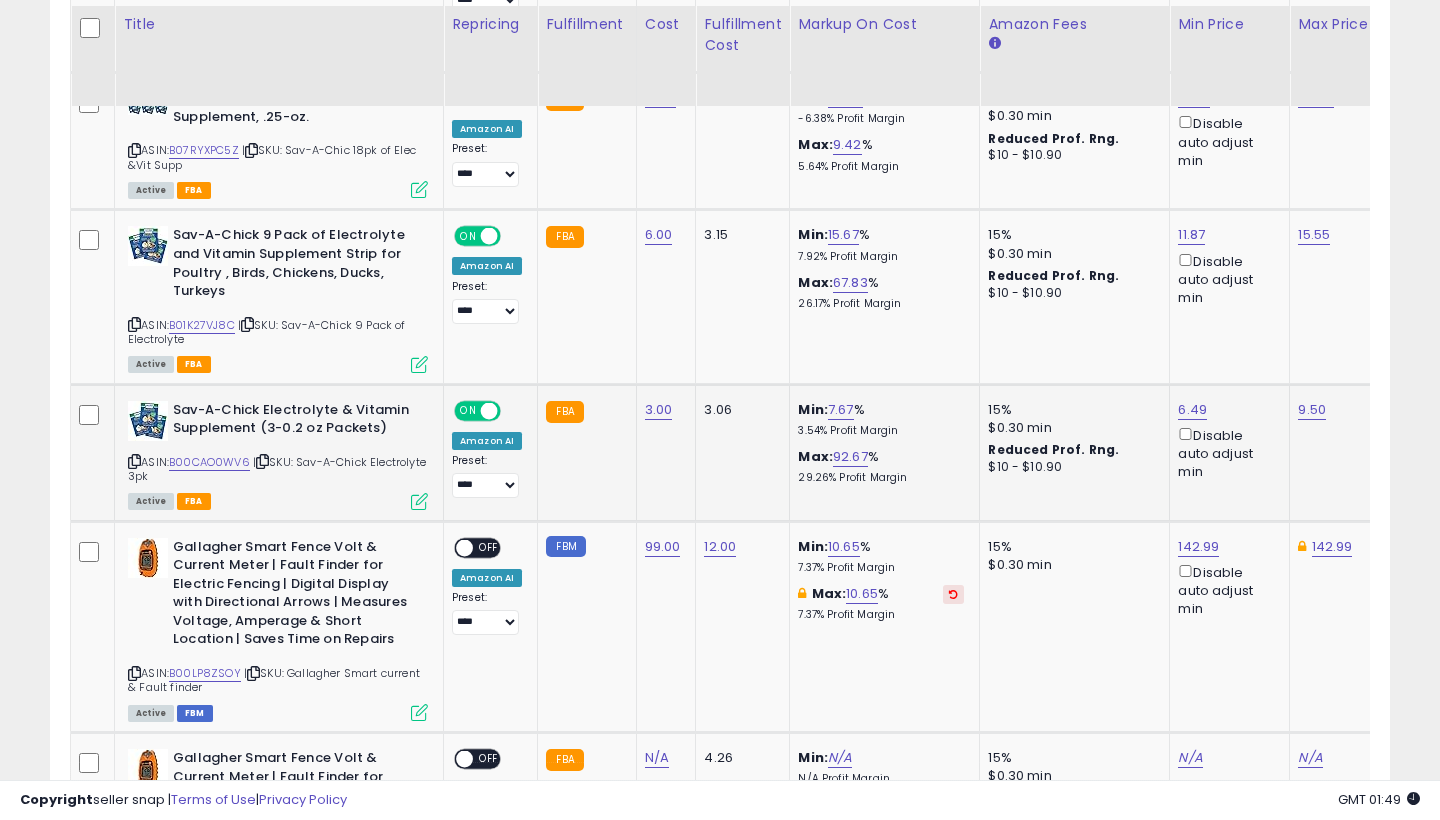click on "6.49" at bounding box center [1196, -76] 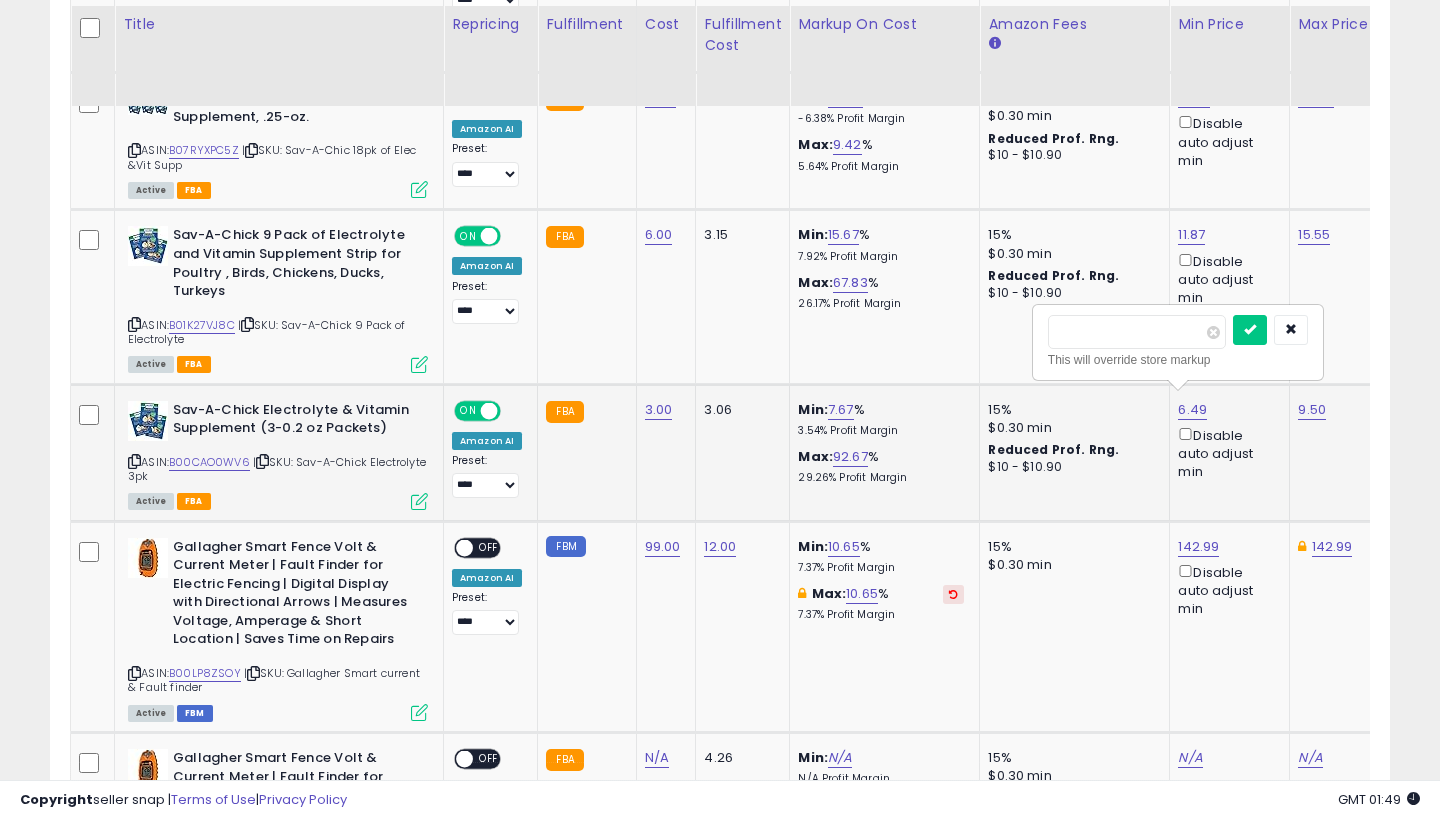 type on "*" 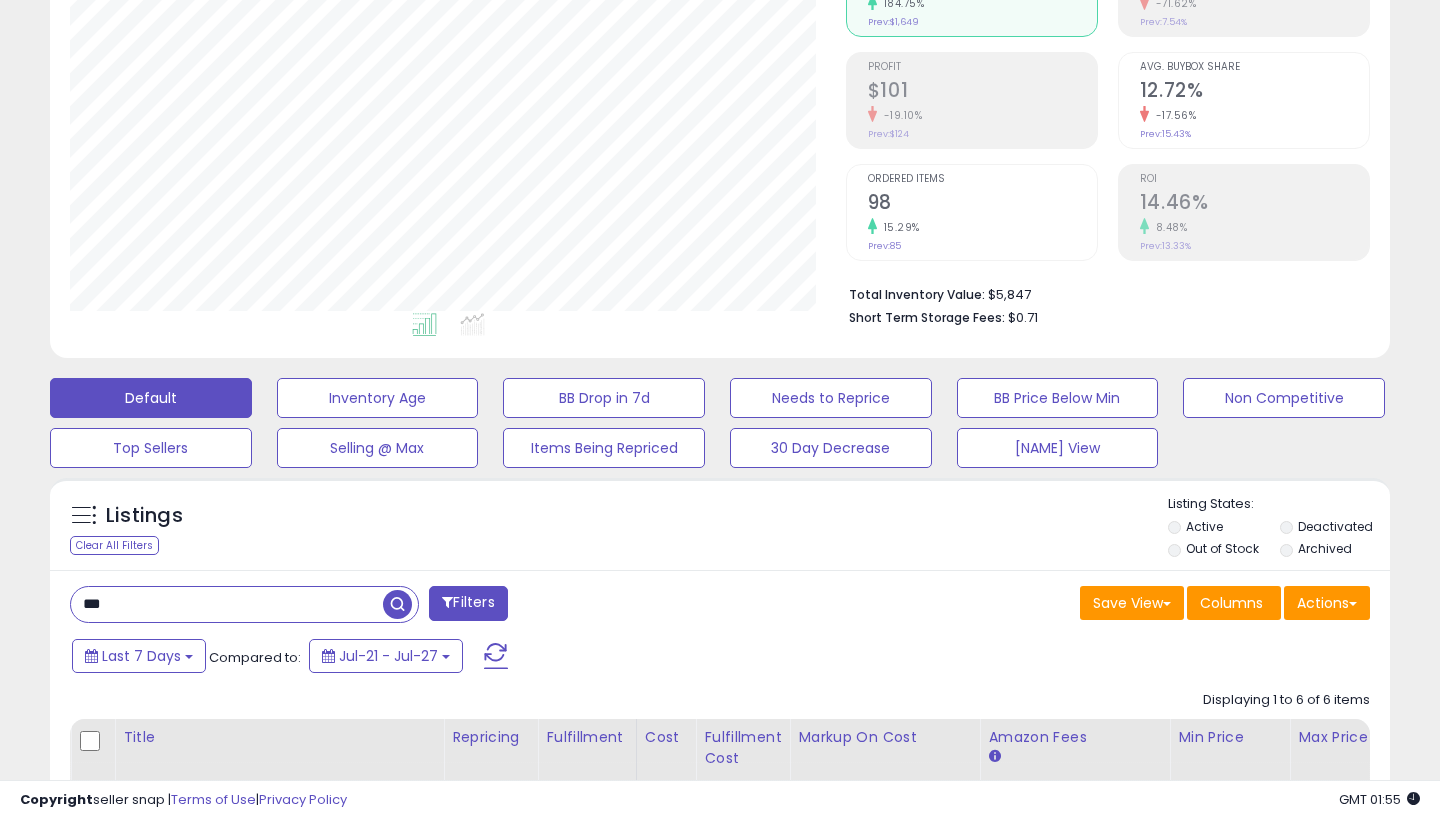 scroll, scrollTop: 540, scrollLeft: 0, axis: vertical 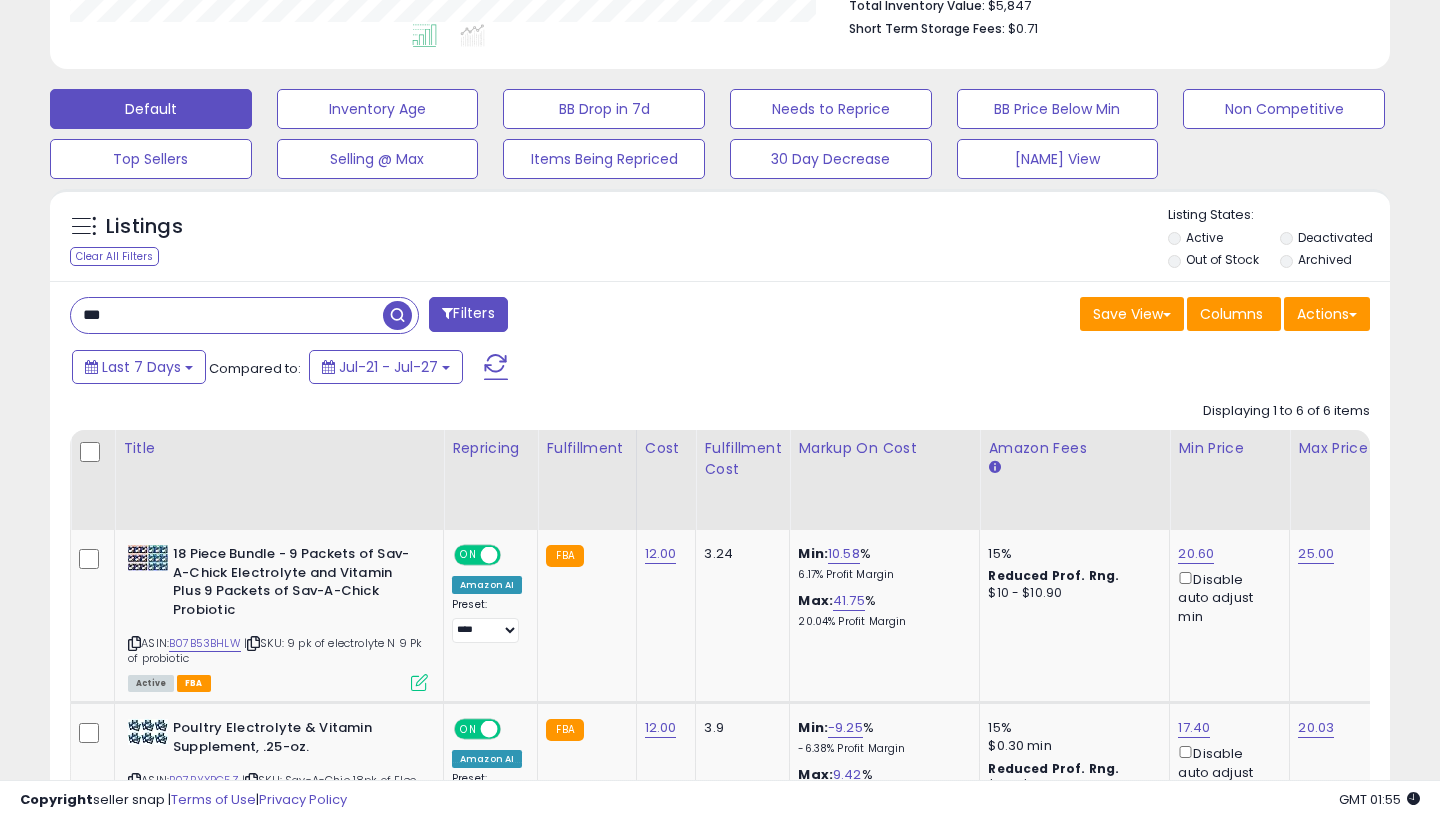 click on "***" at bounding box center [227, 315] 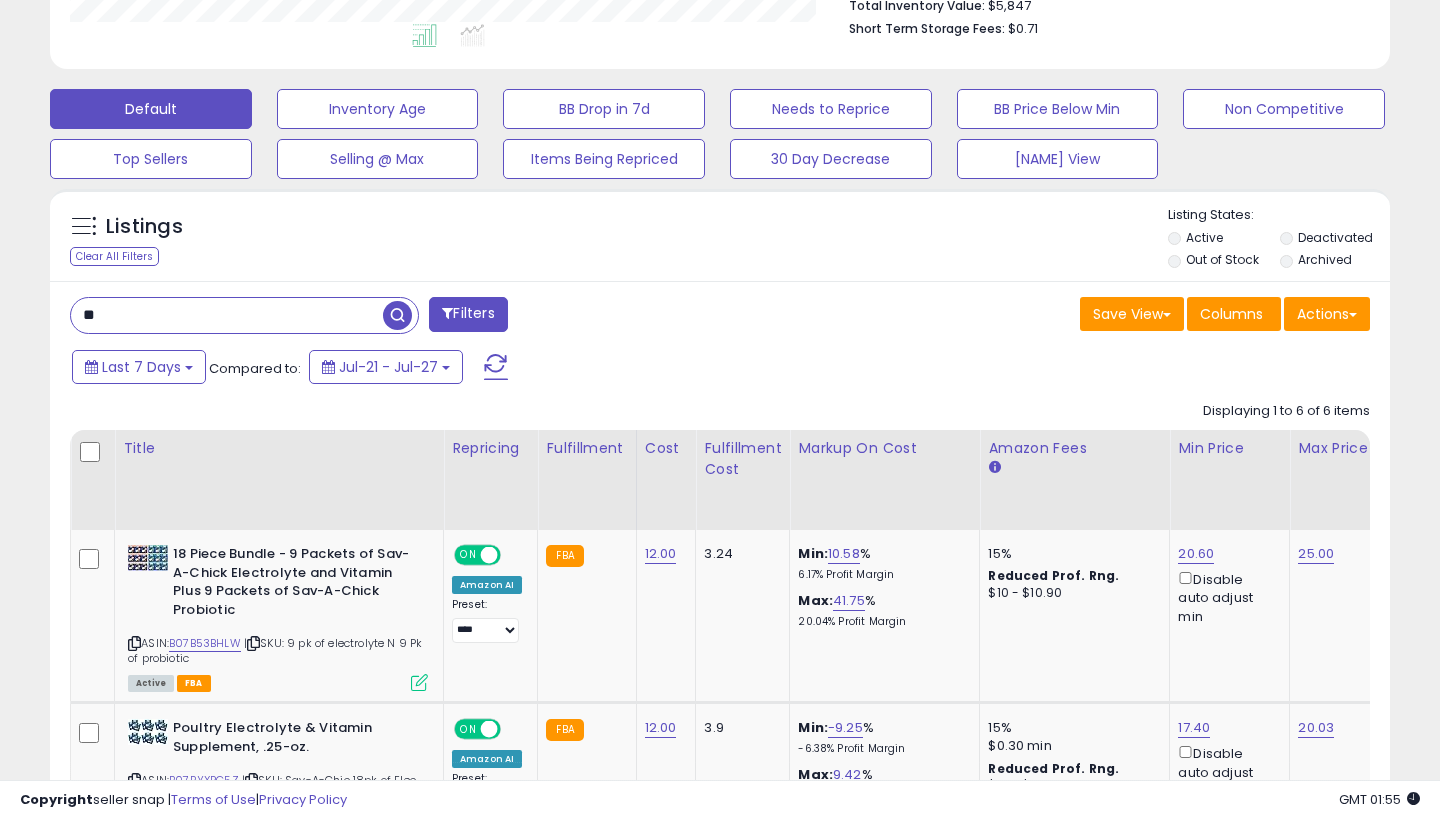 type on "*" 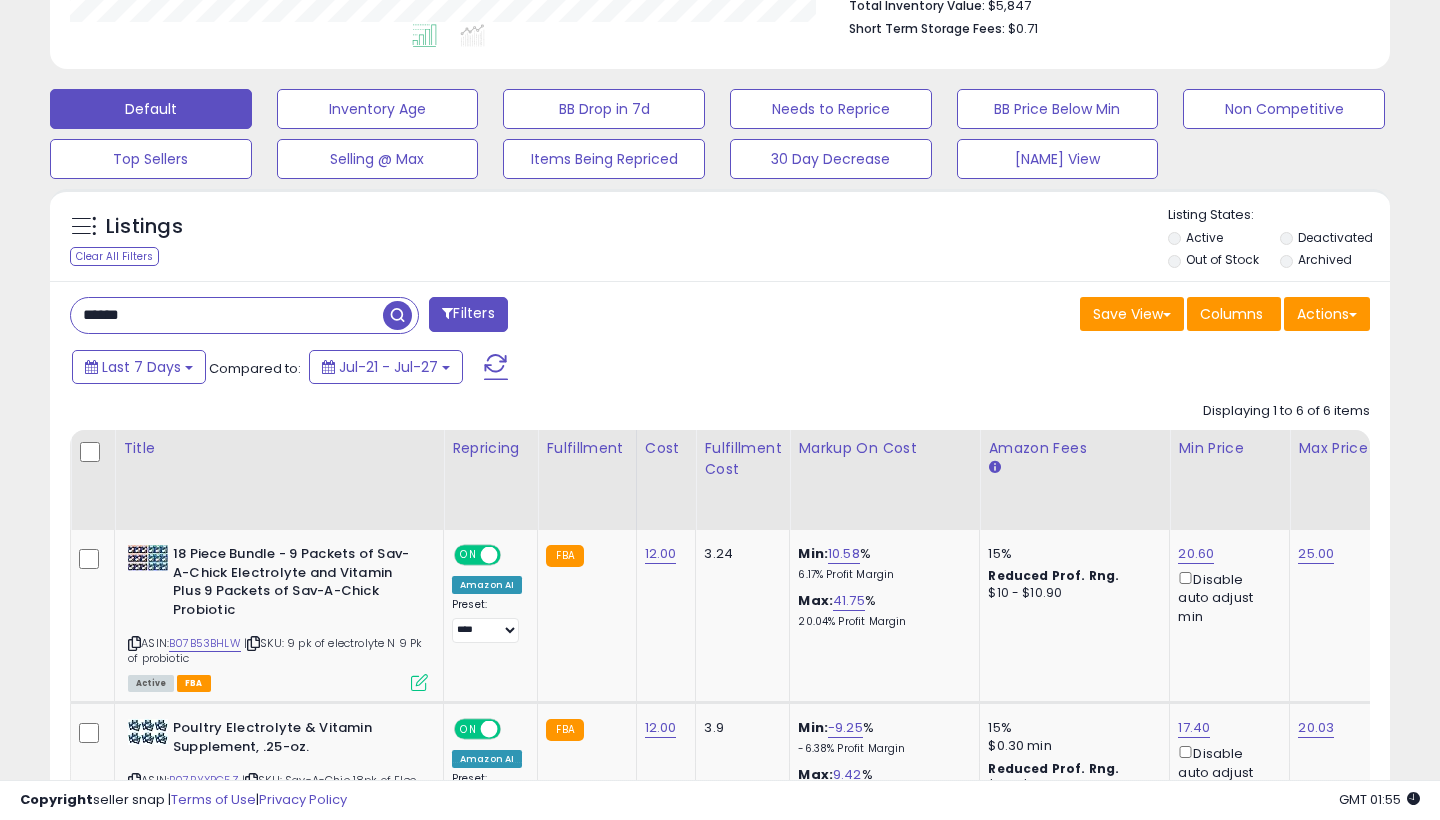 type on "******" 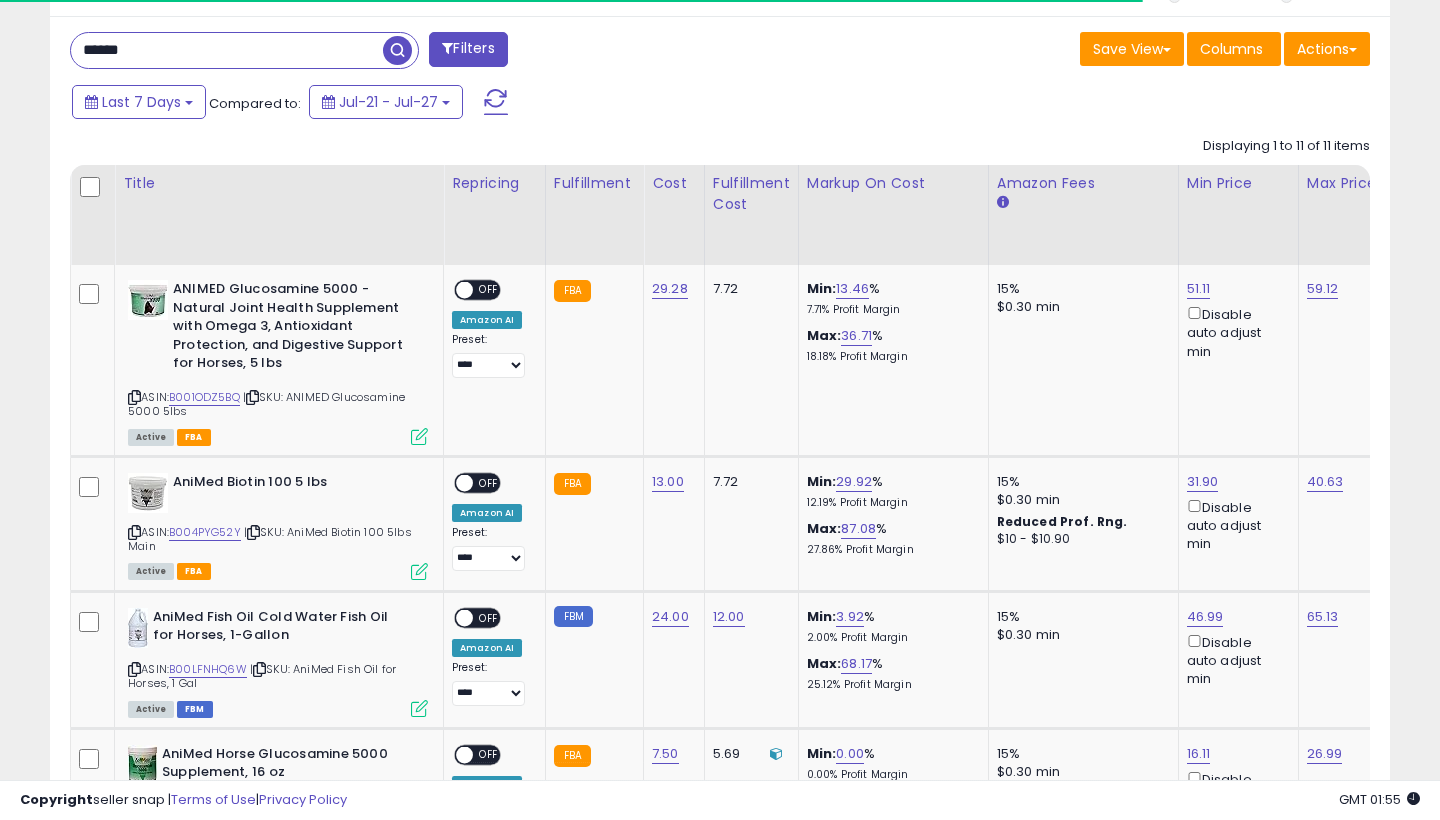 scroll, scrollTop: 1130, scrollLeft: 0, axis: vertical 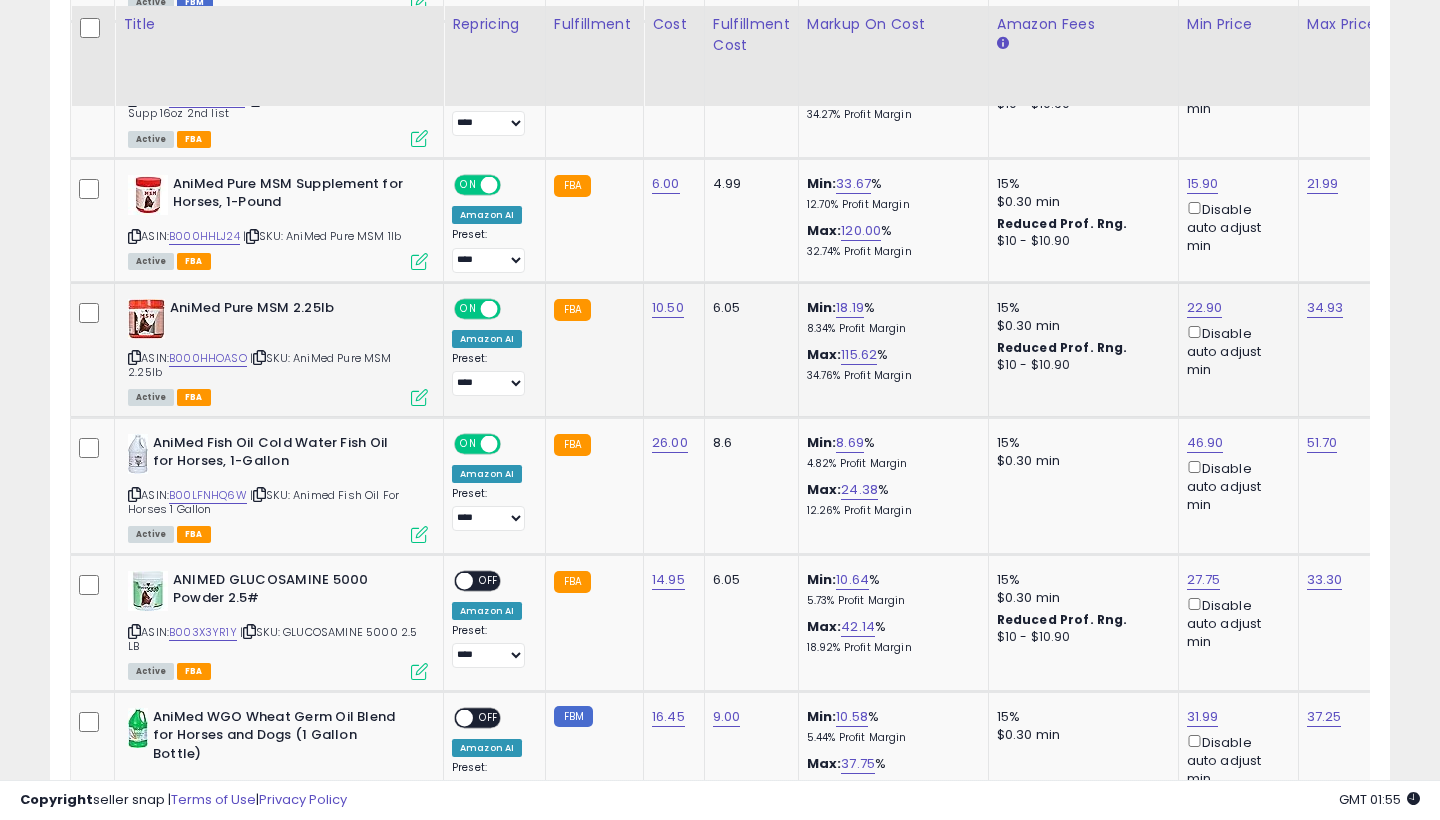 click on "22.90" at bounding box center [1199, -418] 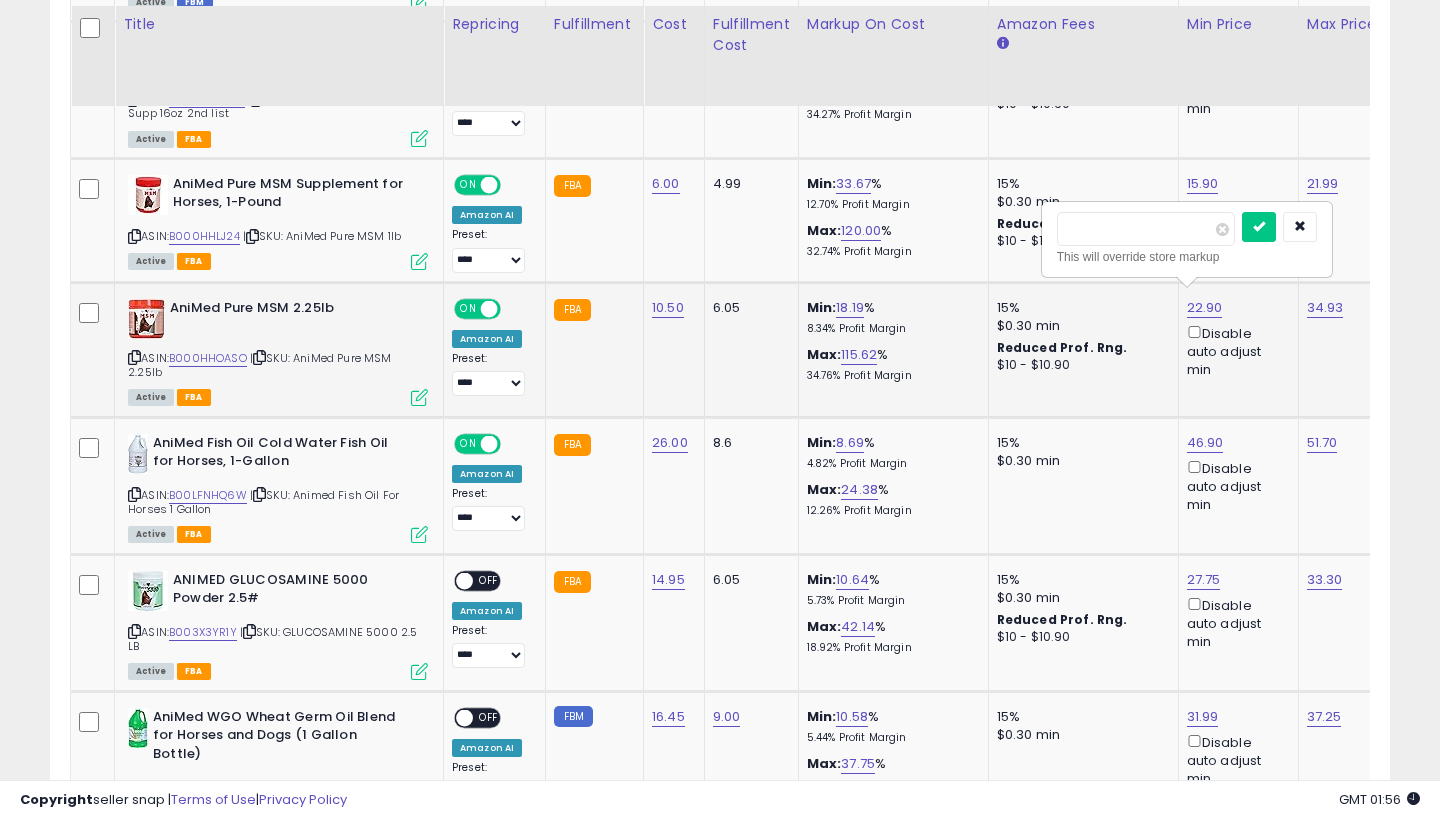 type on "*****" 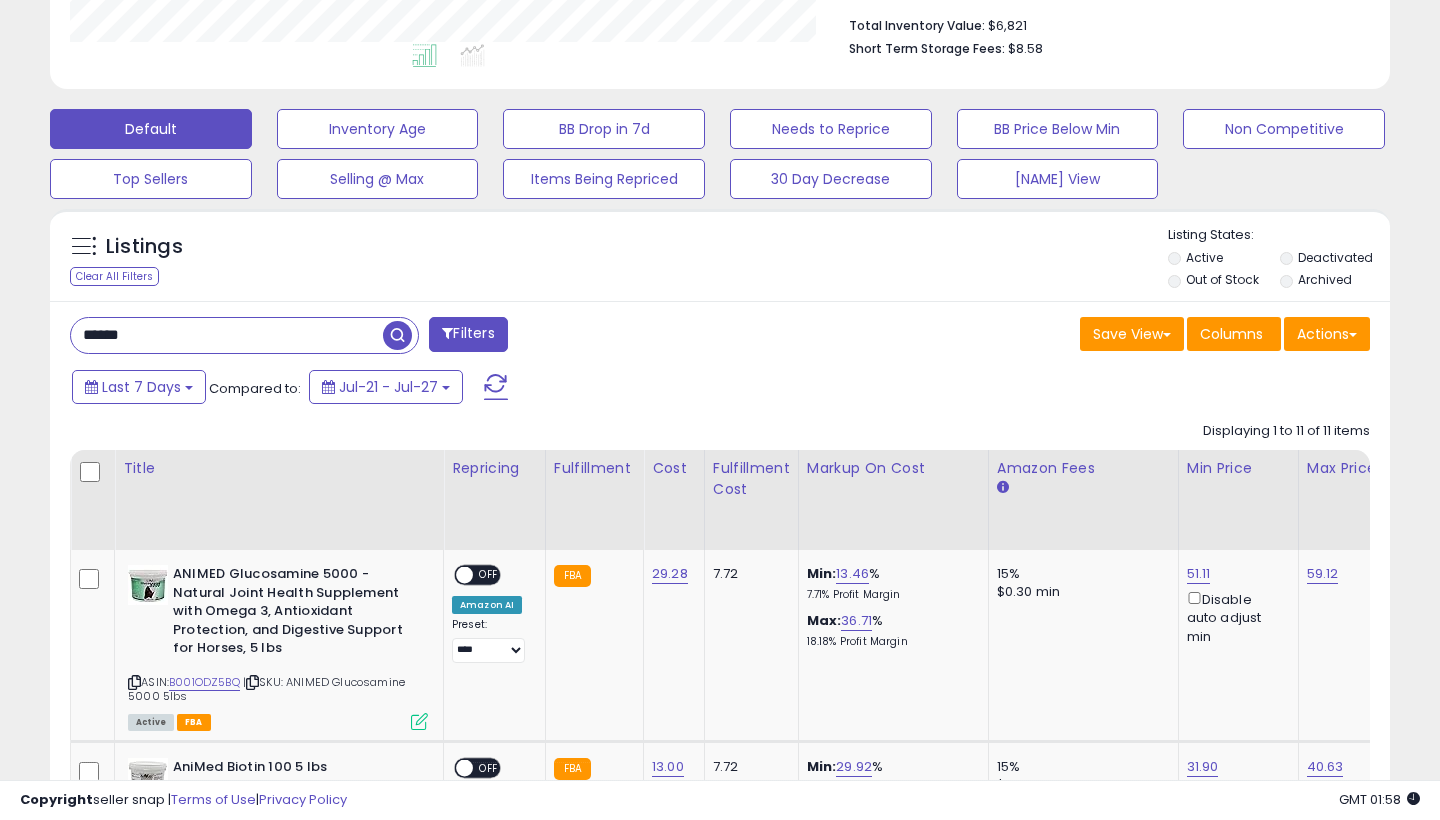 scroll, scrollTop: 585, scrollLeft: 0, axis: vertical 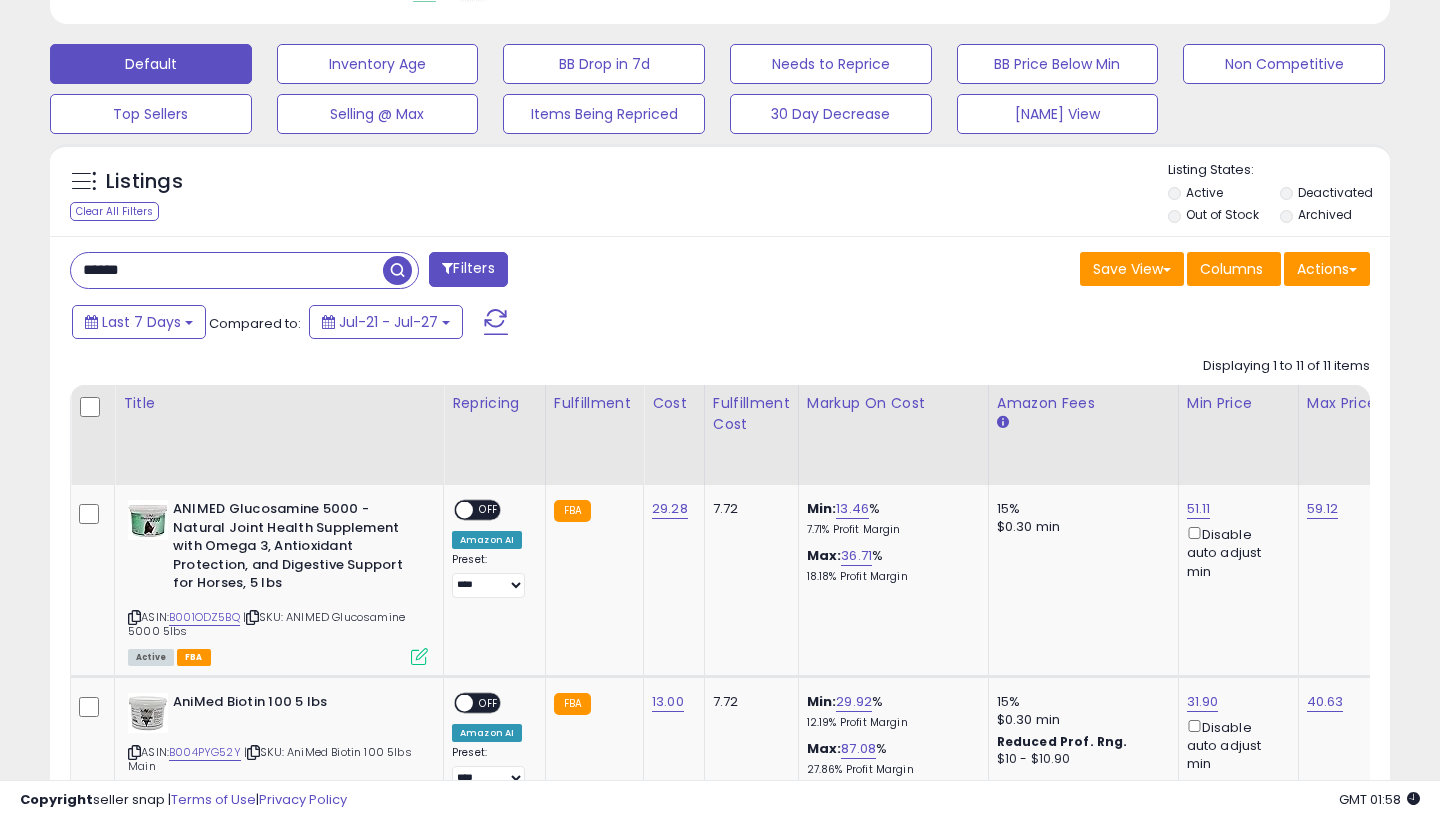 click on "******" at bounding box center [227, 270] 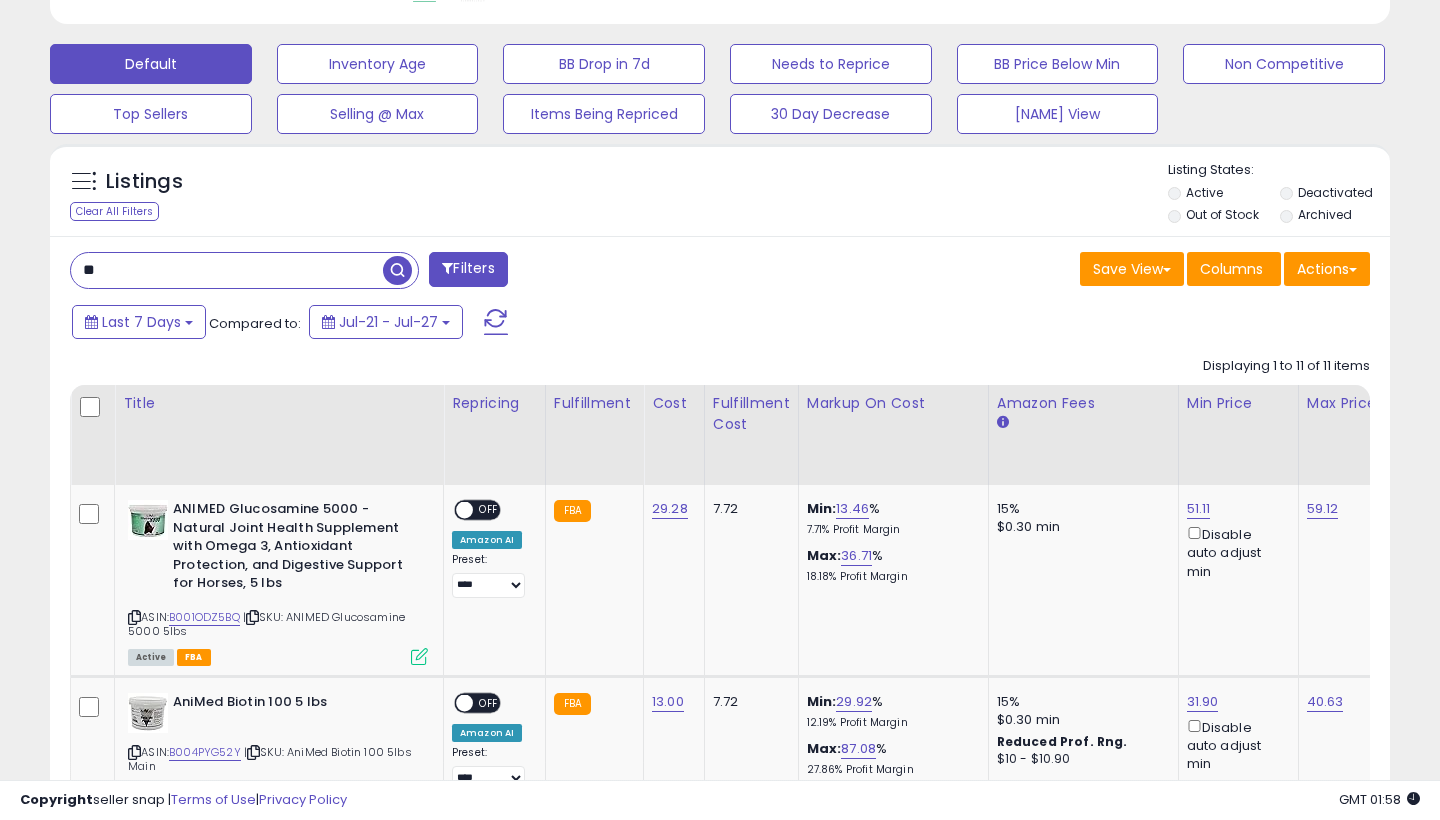type on "*" 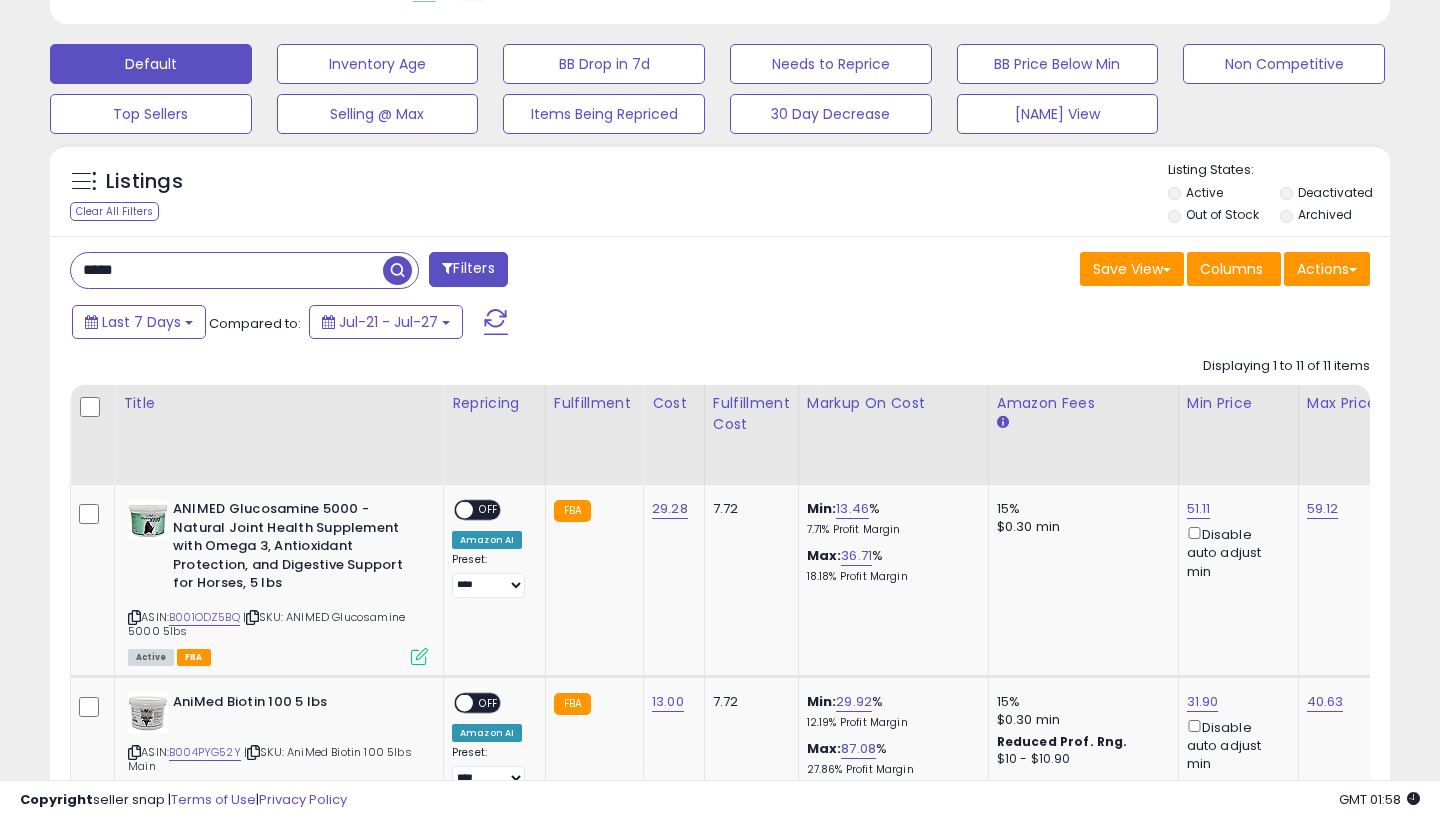 type on "*****" 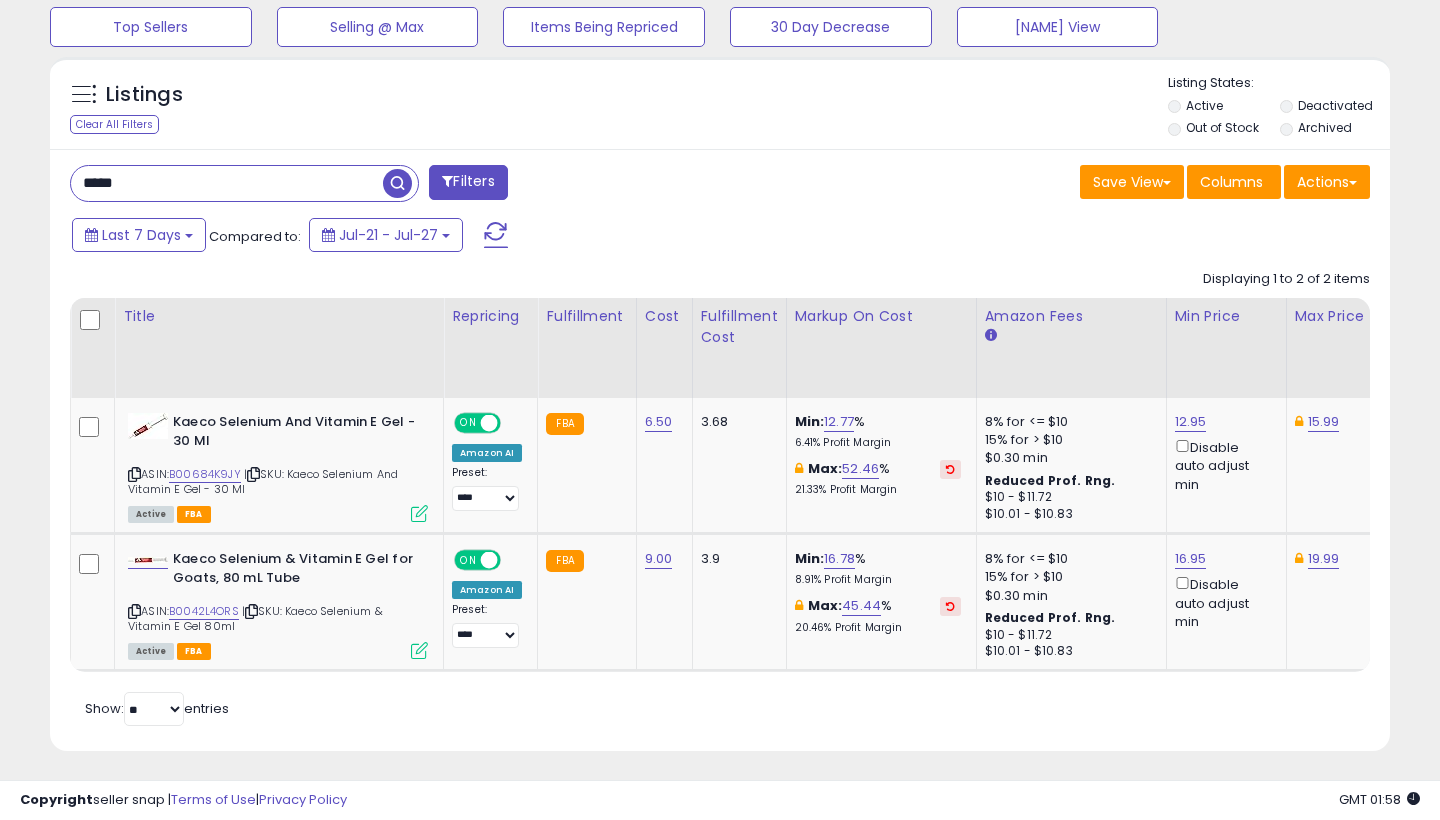 scroll, scrollTop: 669, scrollLeft: 0, axis: vertical 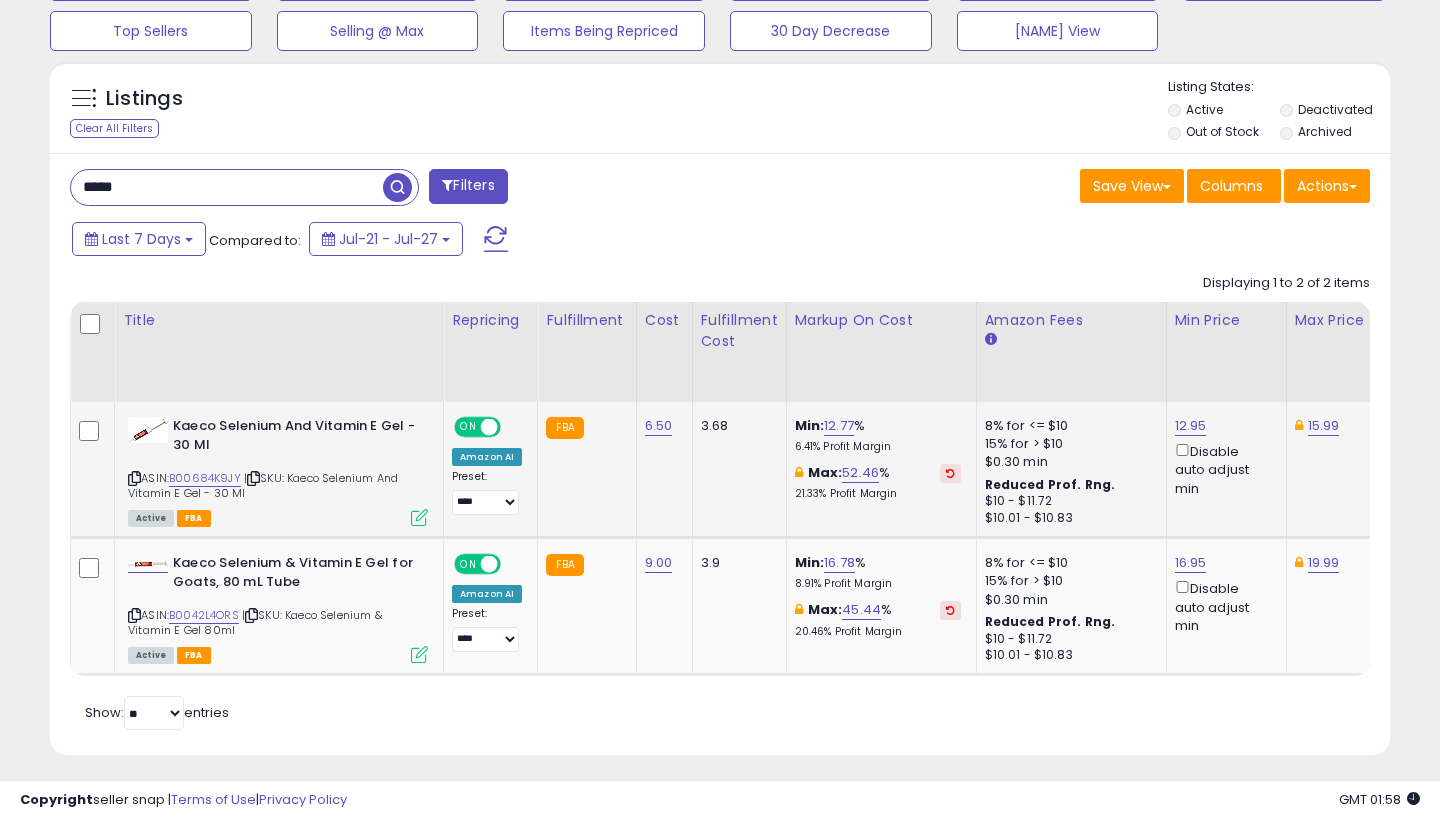 click on "12.95" at bounding box center [1191, 426] 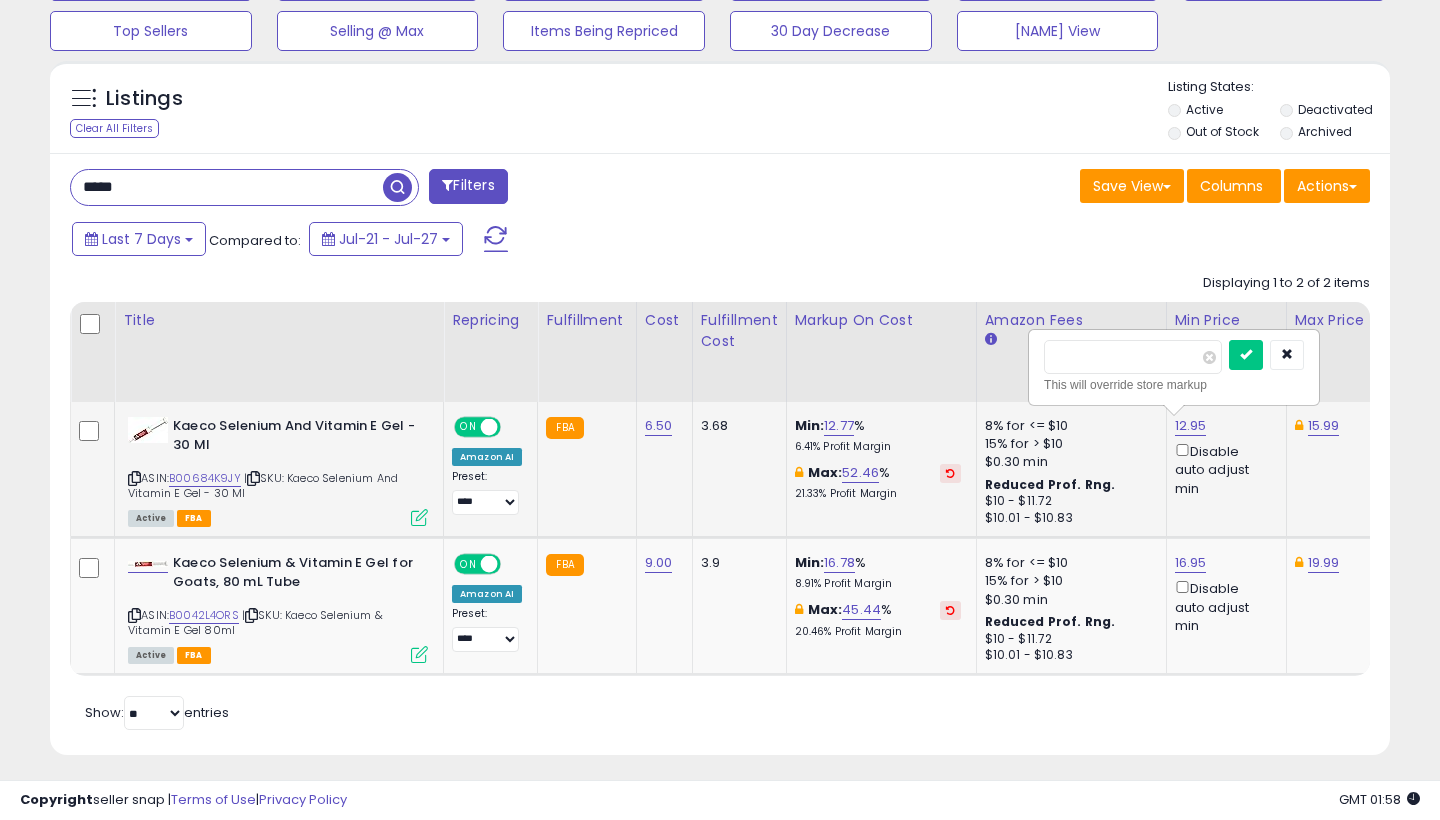 type on "*" 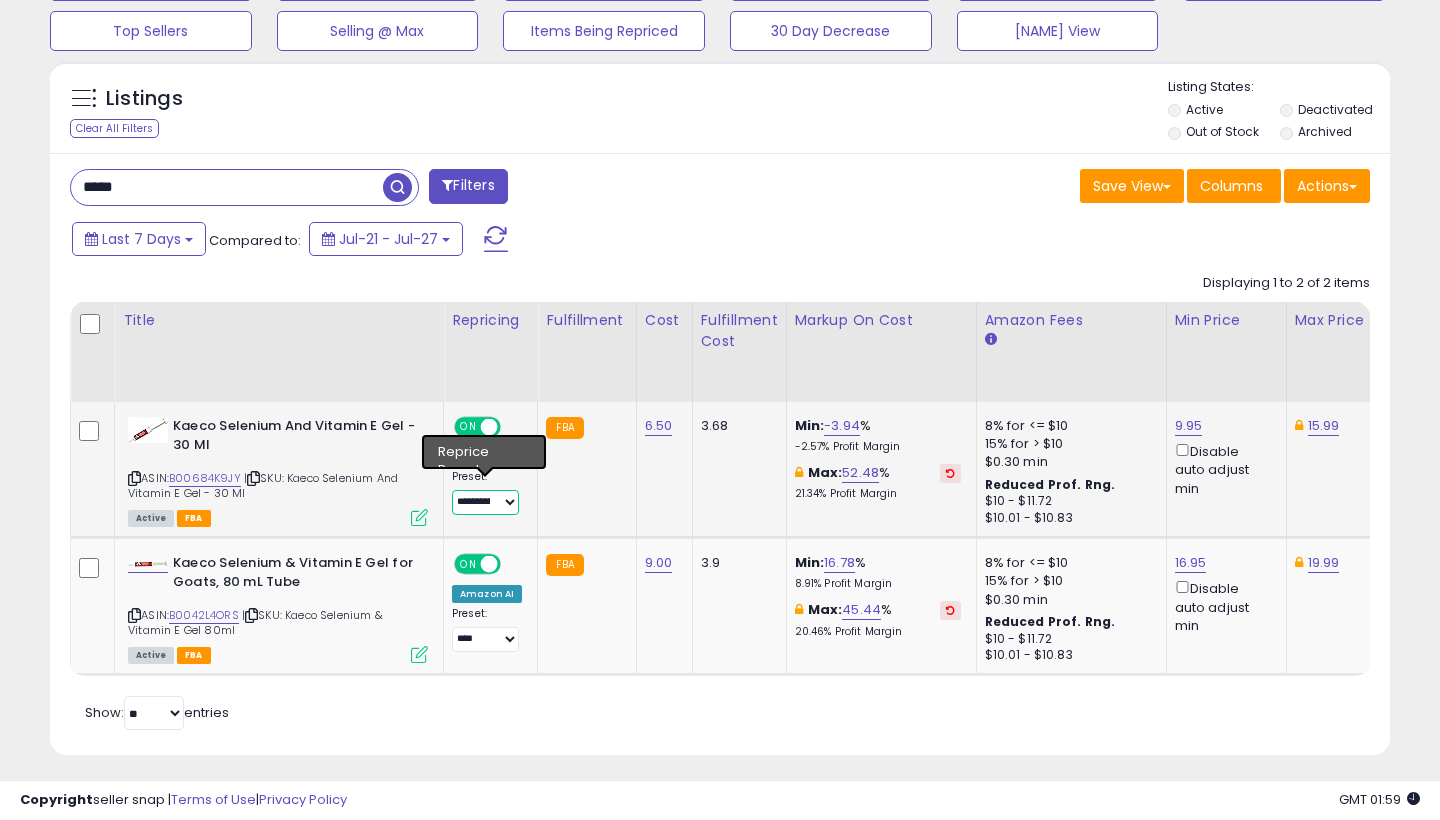 select on "****" 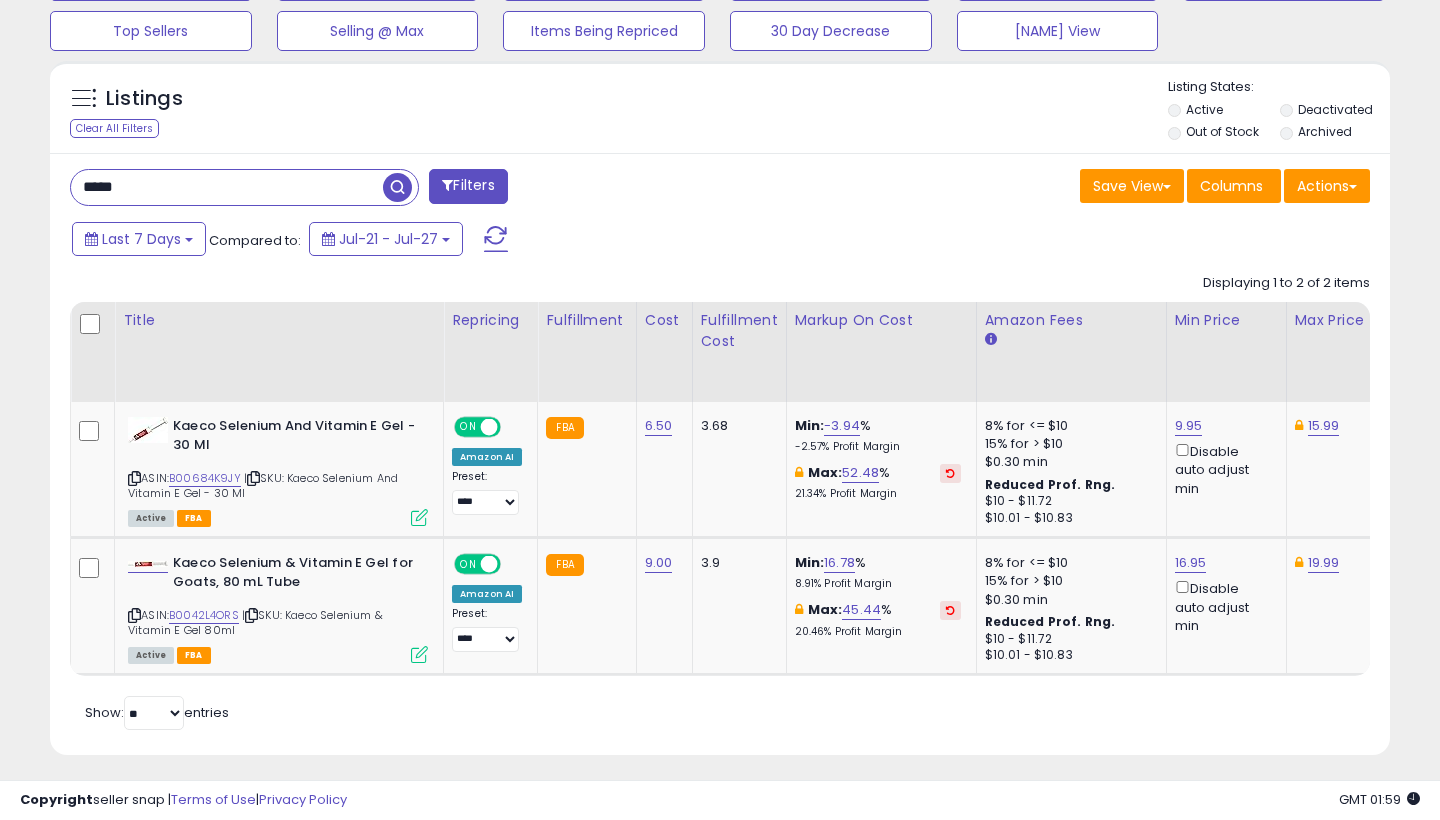 click on "*****" at bounding box center [227, 187] 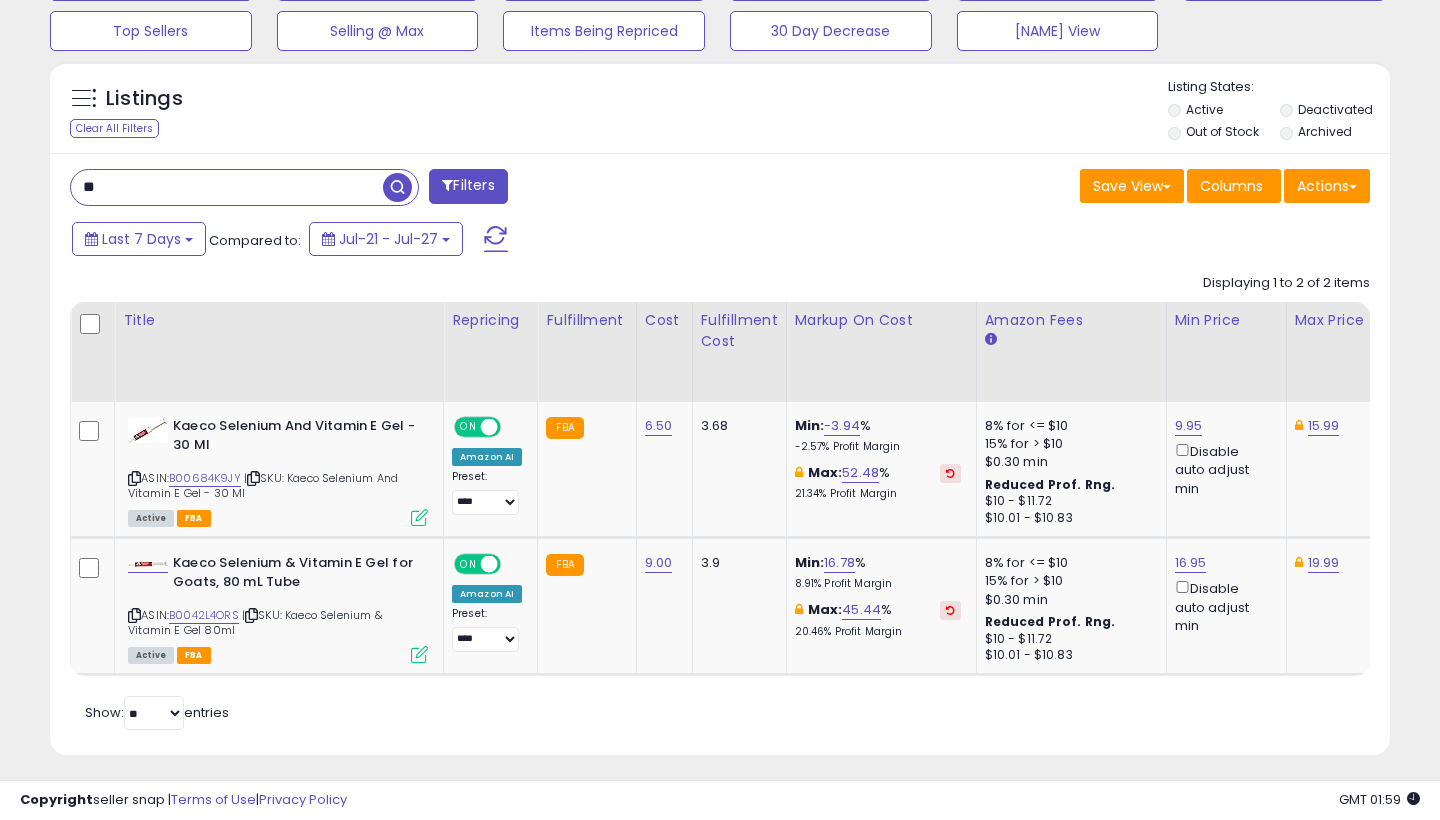 type on "*" 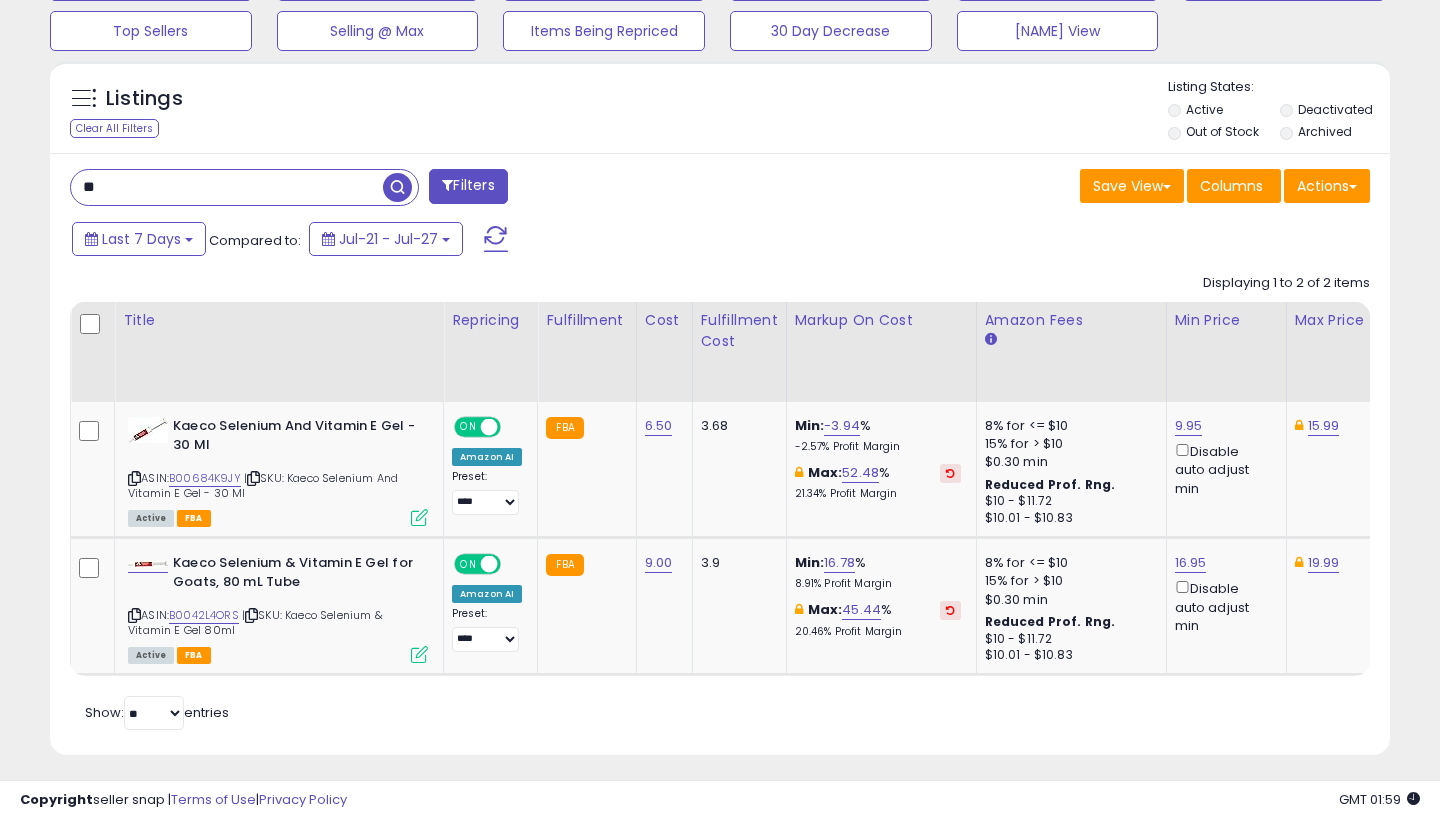 type on "*" 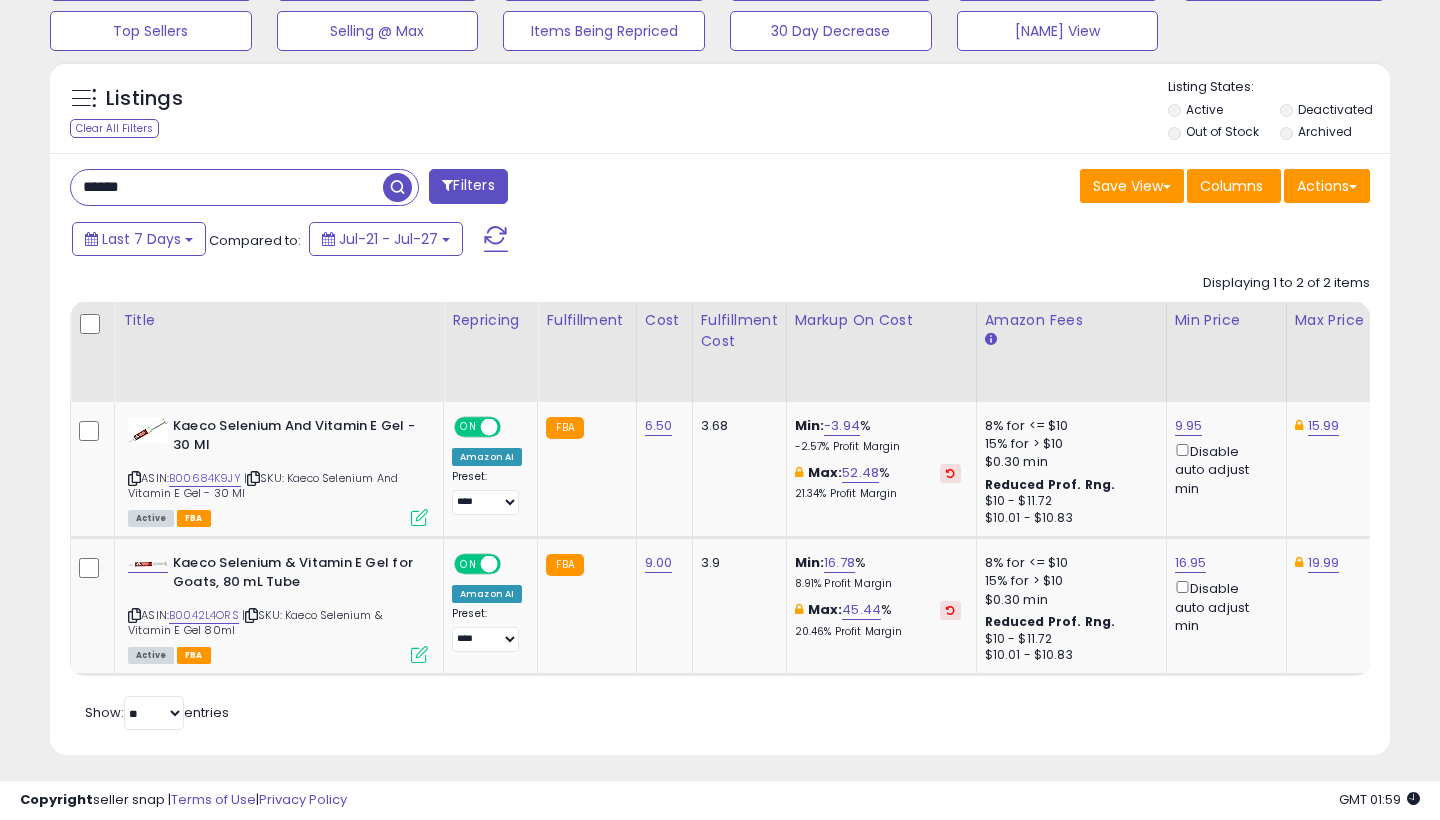 type on "******" 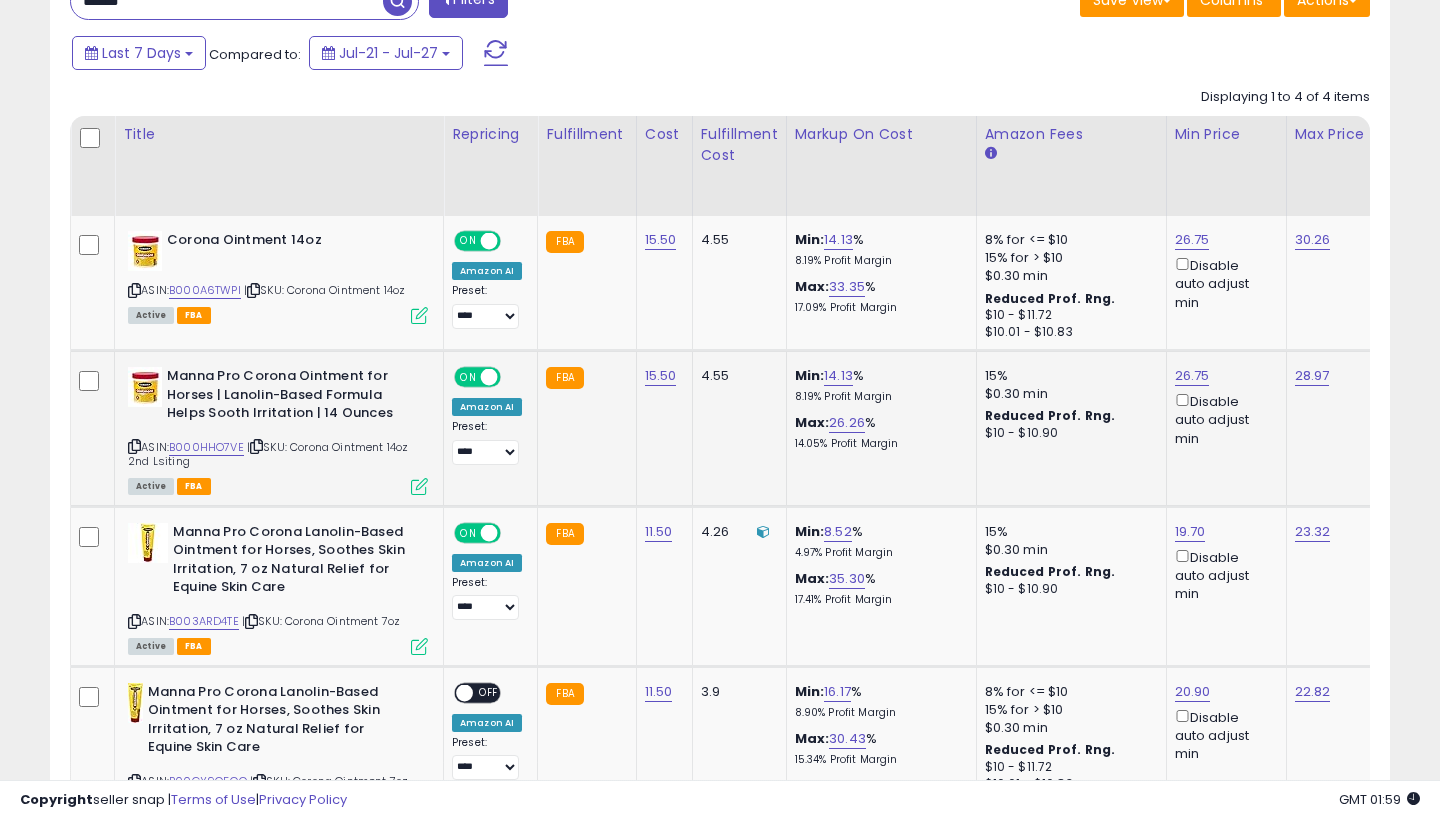 scroll, scrollTop: 863, scrollLeft: 0, axis: vertical 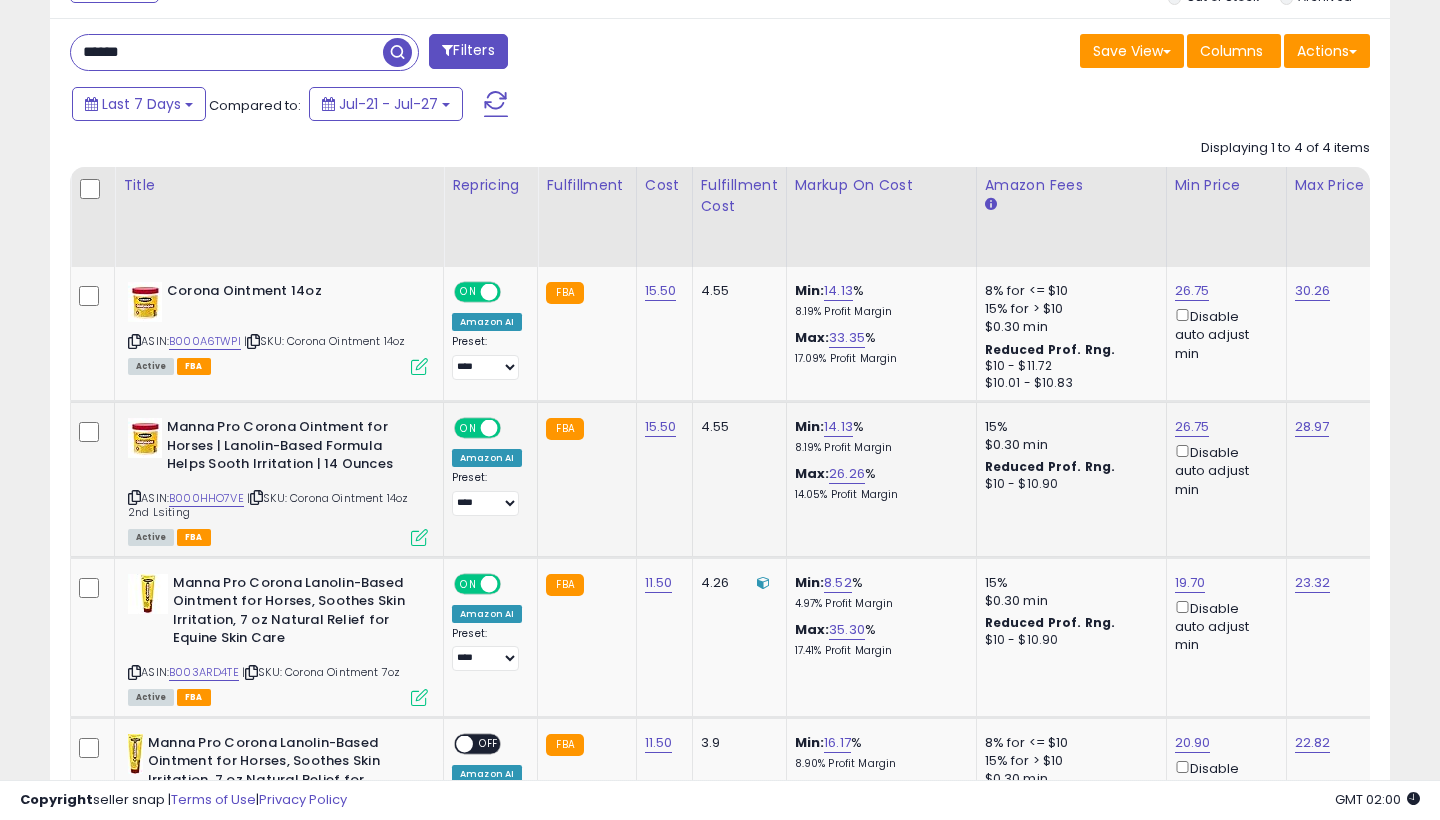 click on "26.75" at bounding box center (1192, 291) 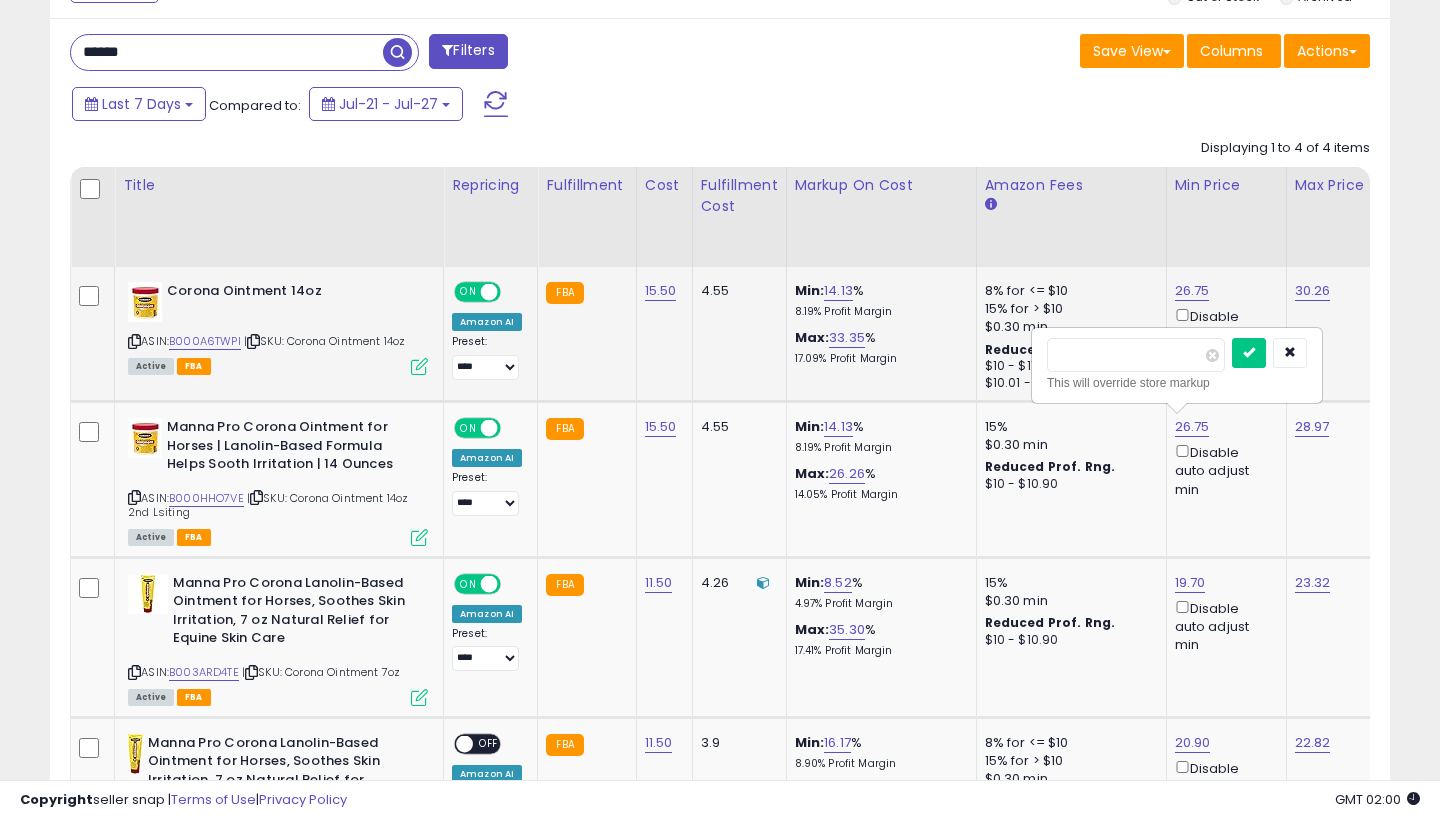 scroll, scrollTop: 810, scrollLeft: 0, axis: vertical 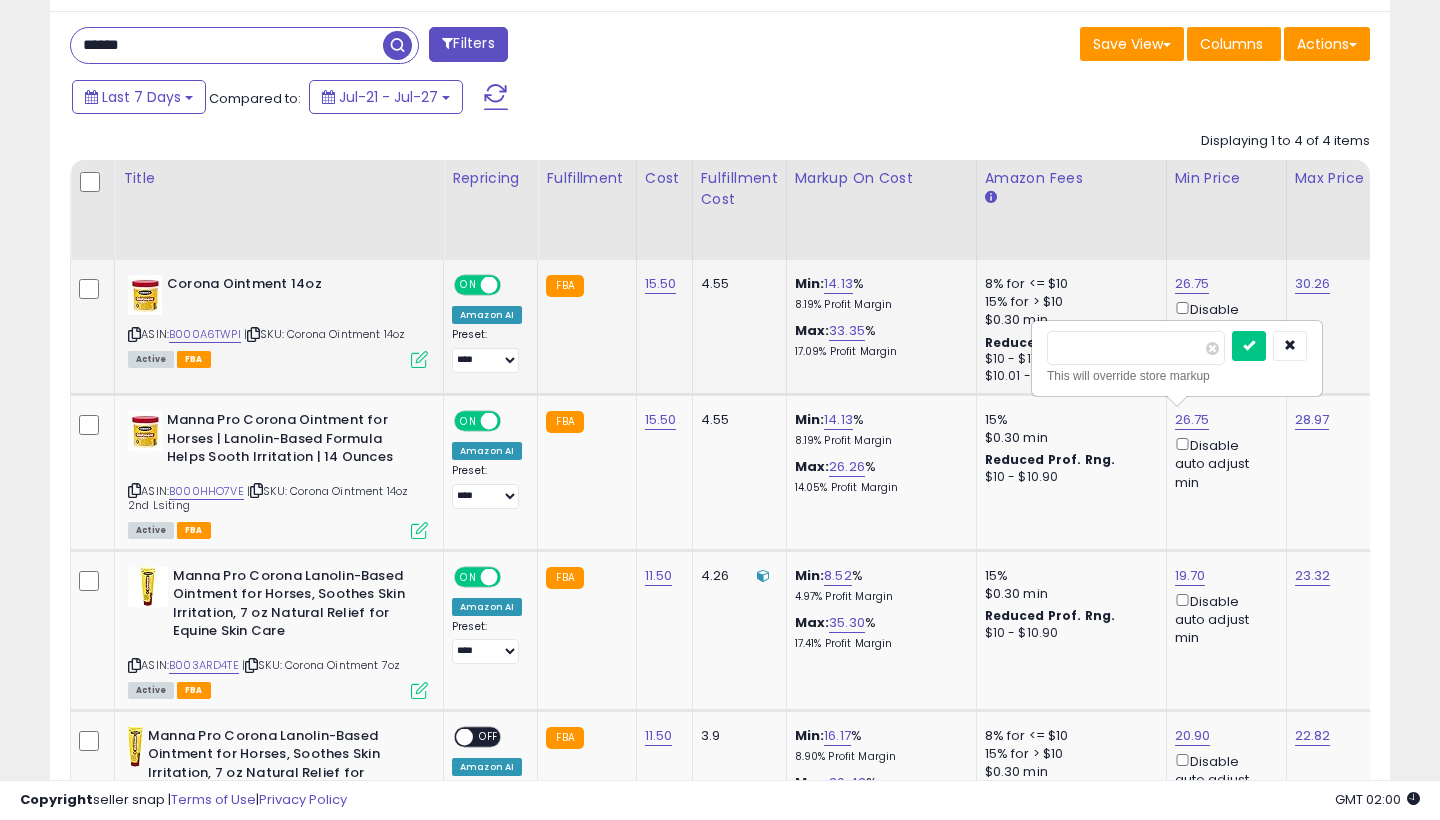 type on "*****" 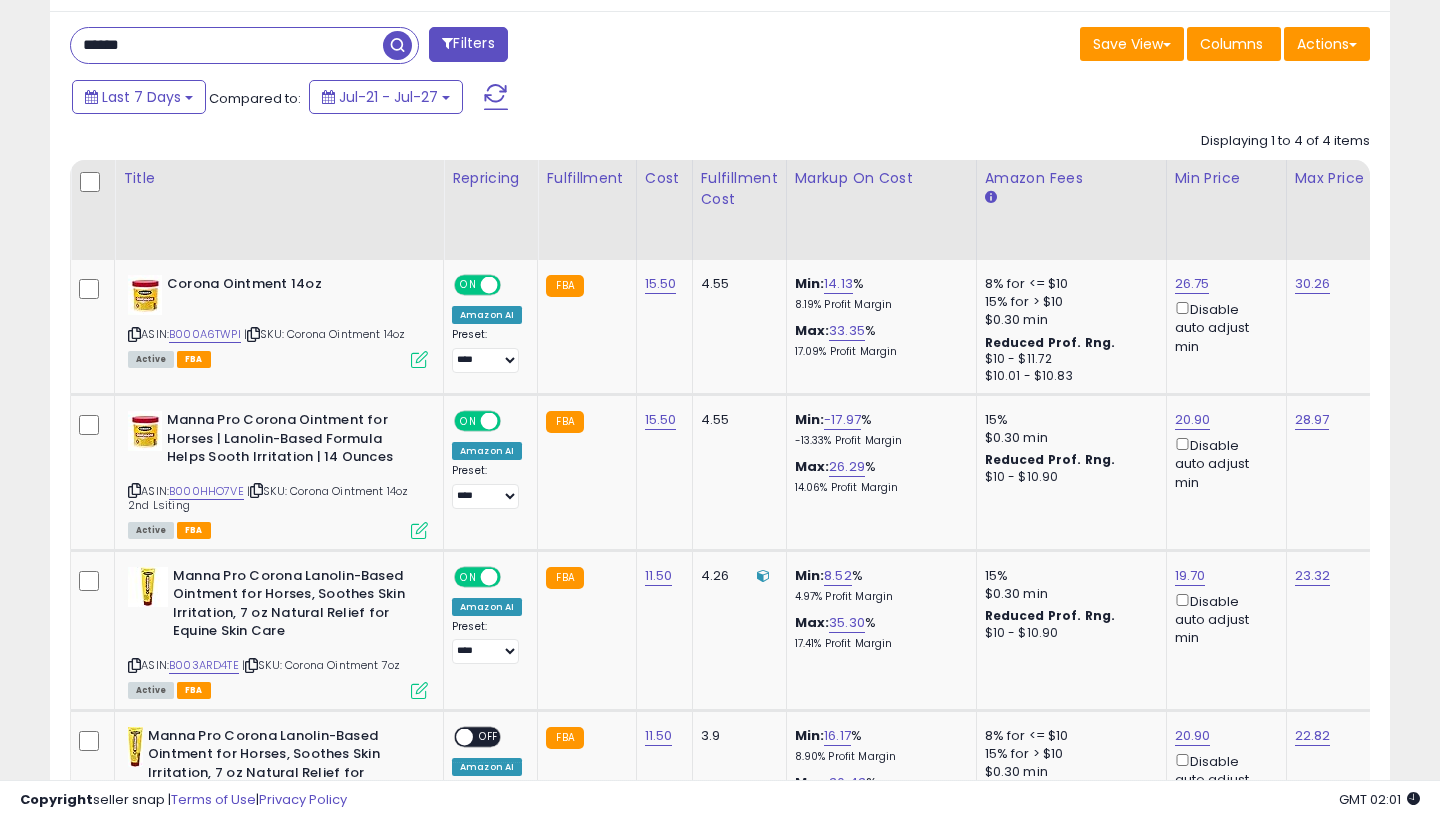 click on "******" at bounding box center [227, 45] 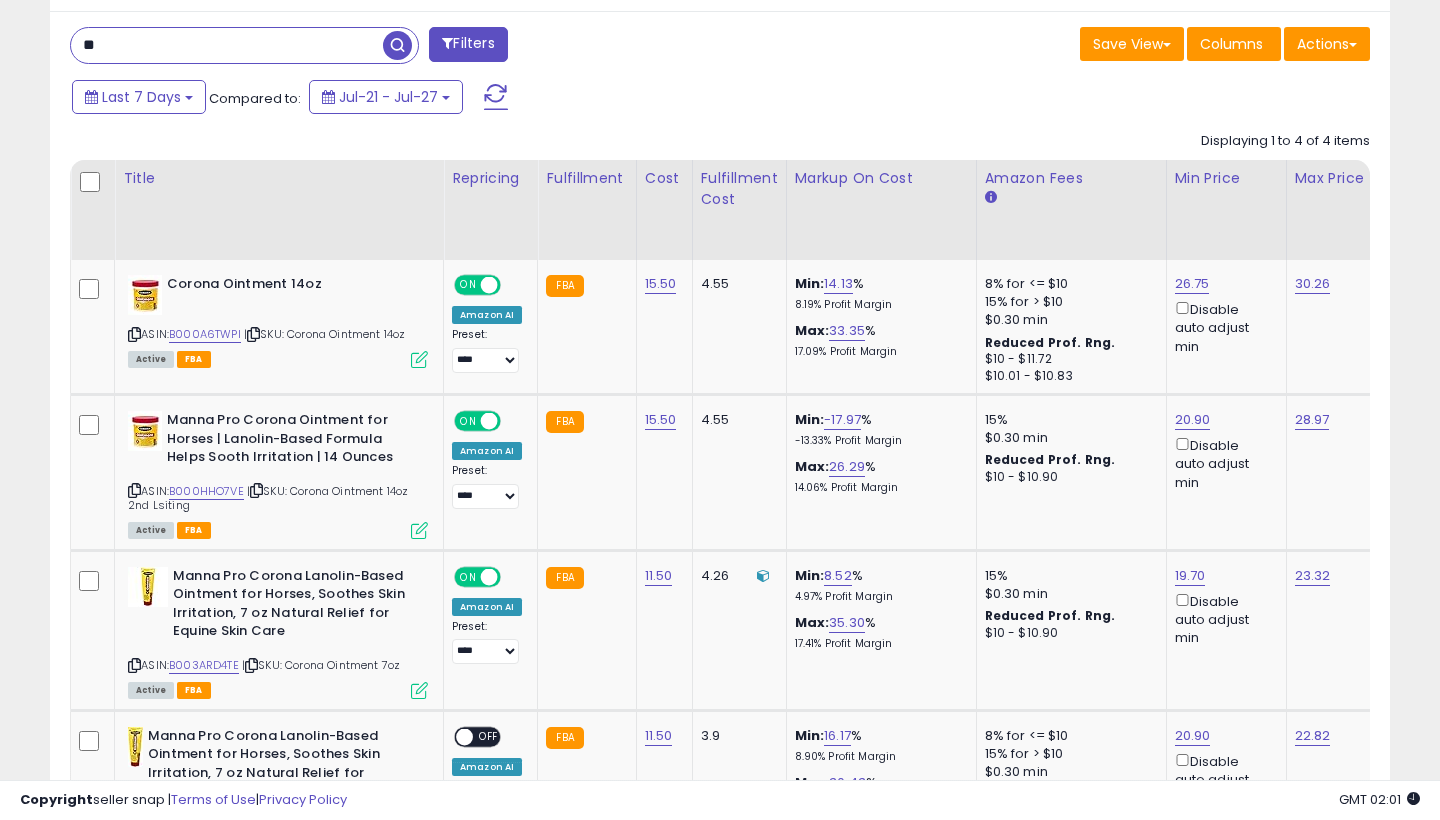 type on "*" 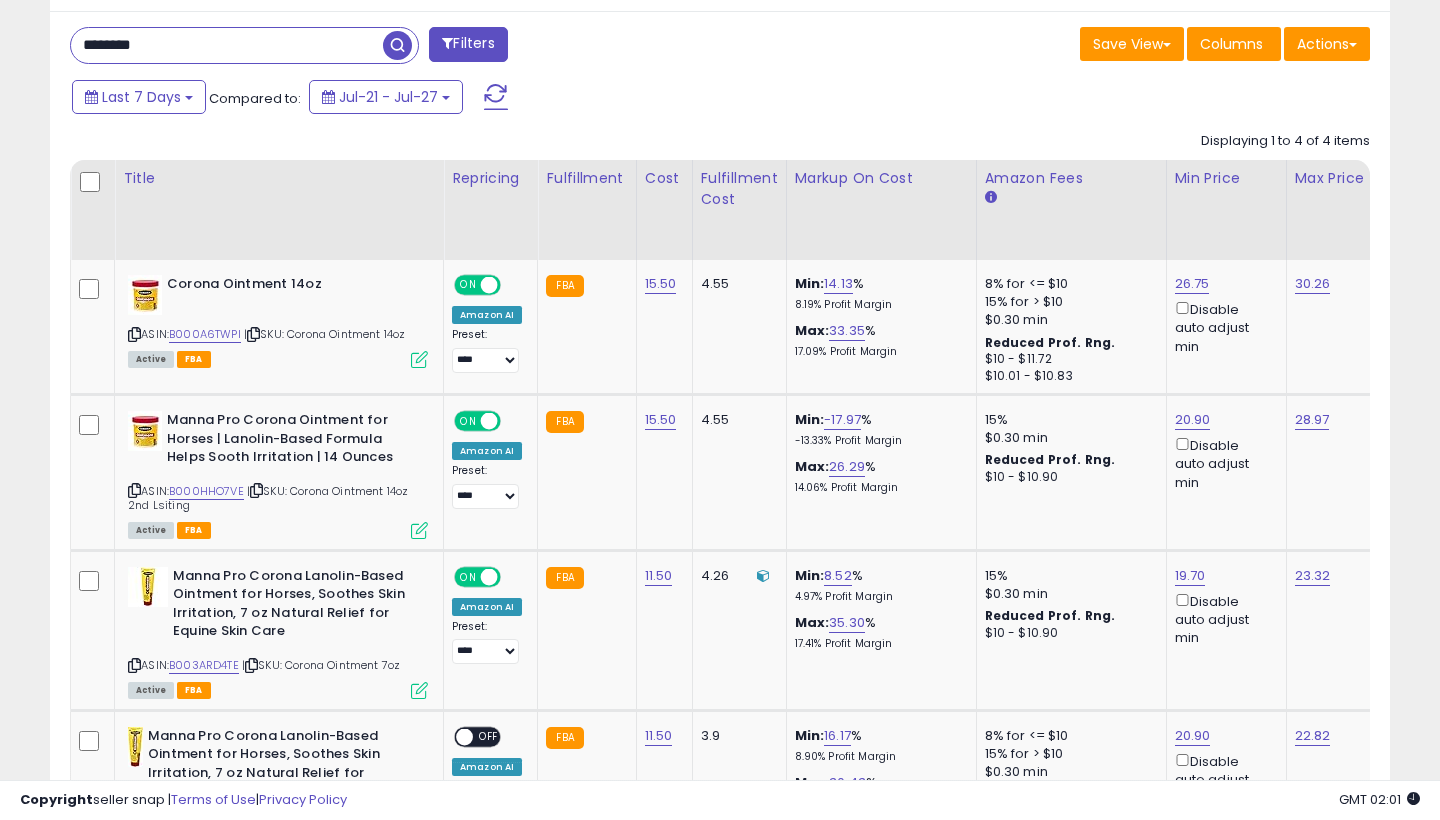 type on "********" 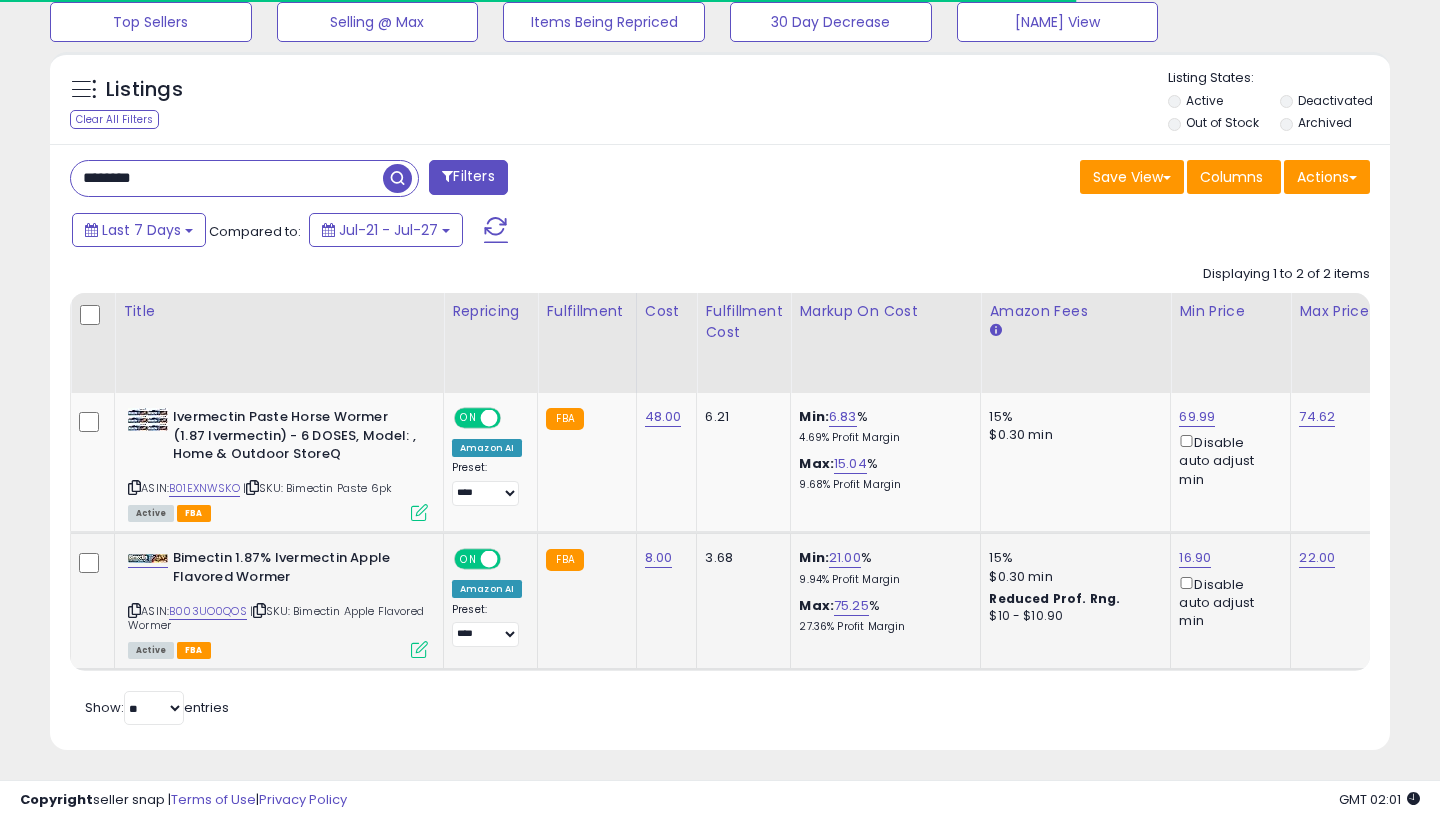 scroll, scrollTop: 674, scrollLeft: 0, axis: vertical 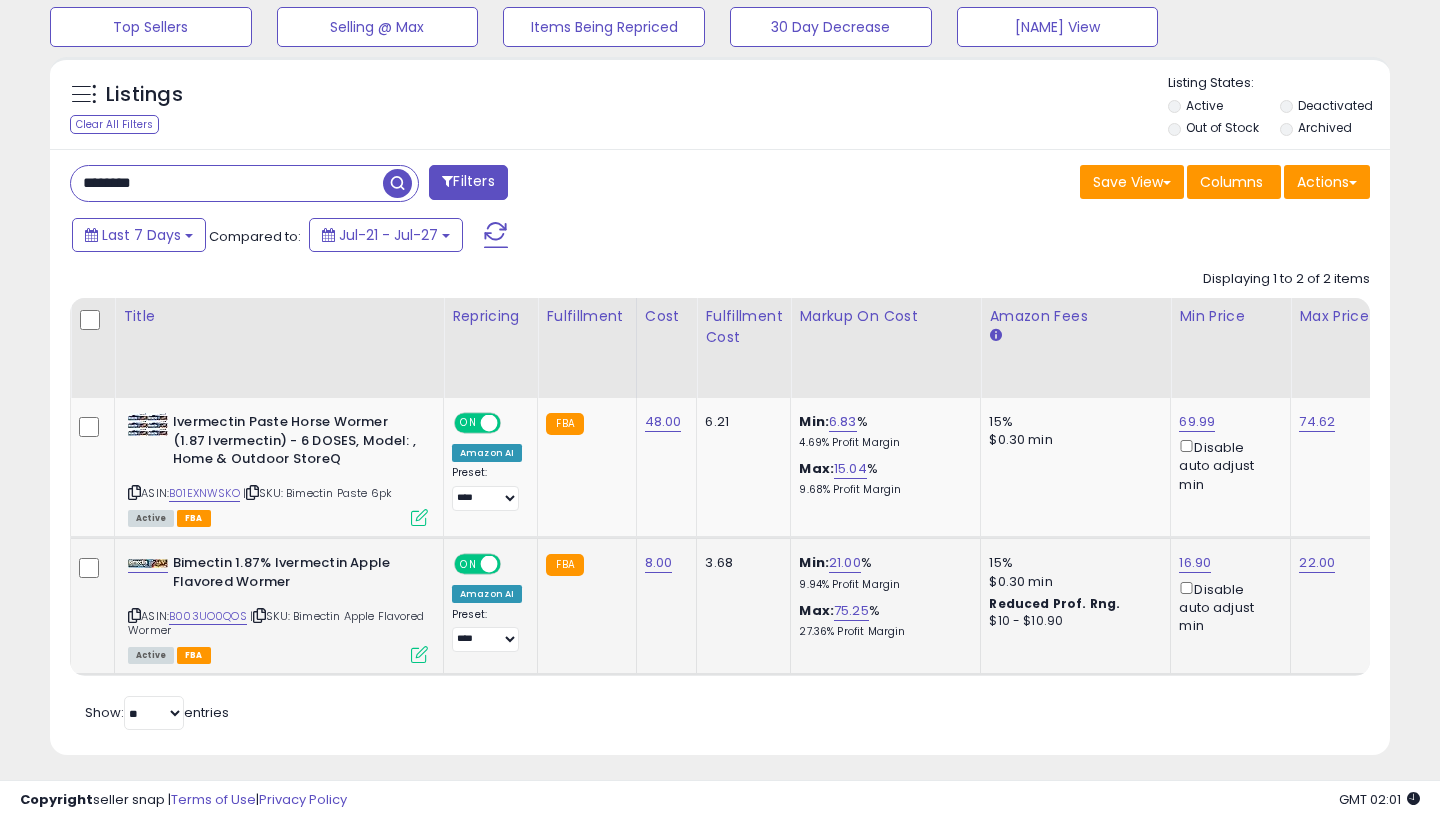 click on "16.90" at bounding box center [1197, 422] 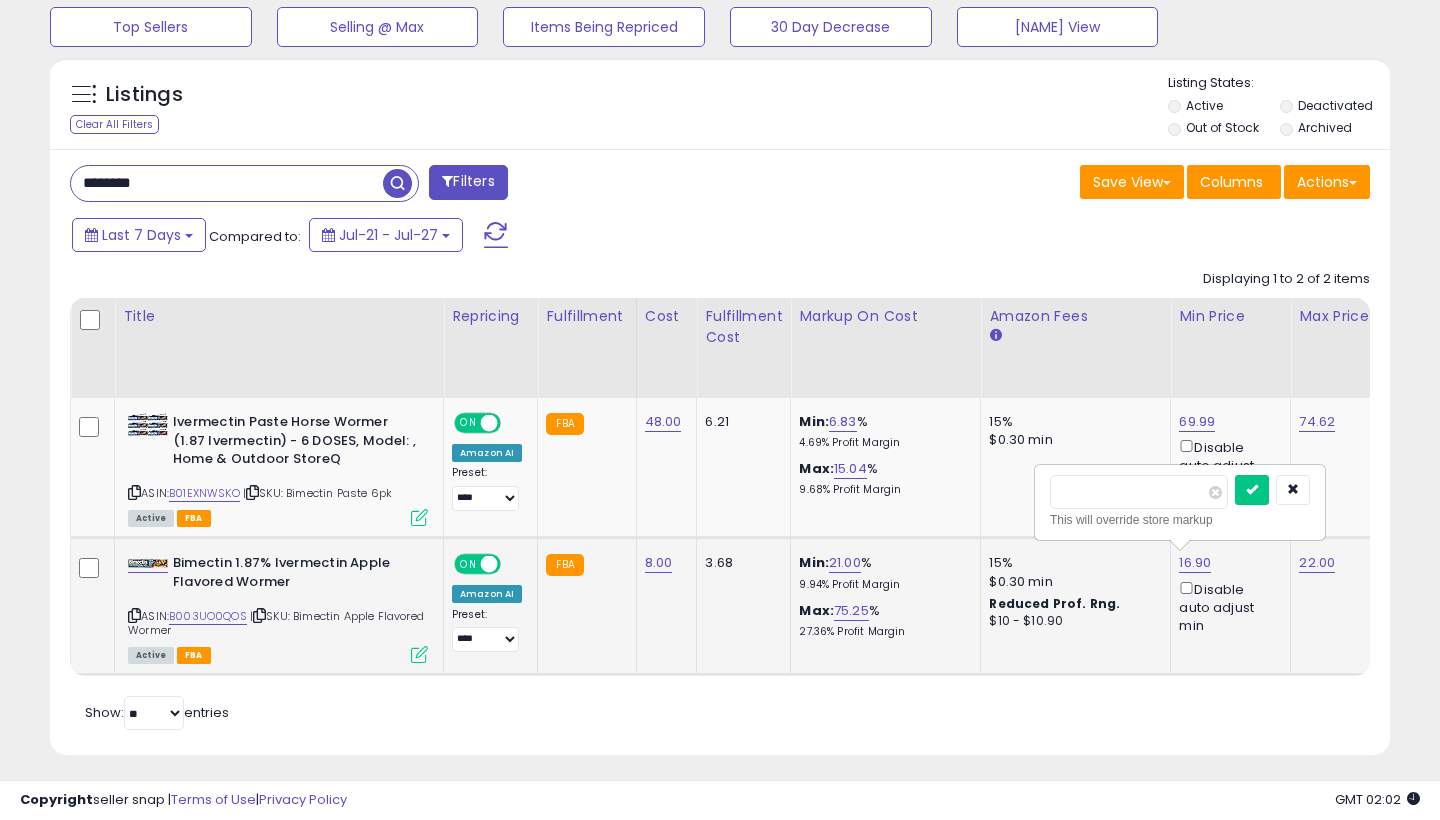 type on "*****" 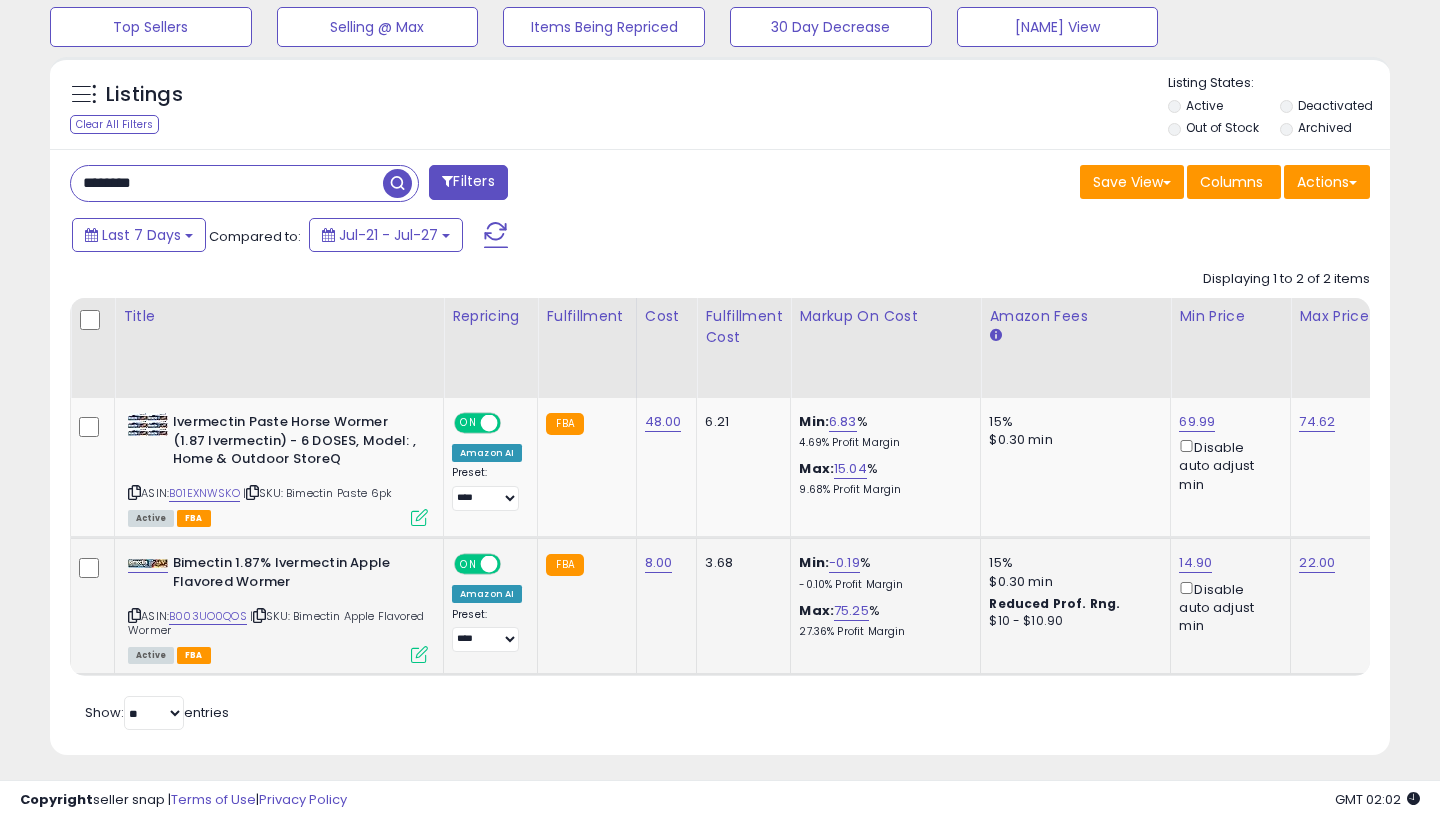 click on "14.90" at bounding box center (1197, 422) 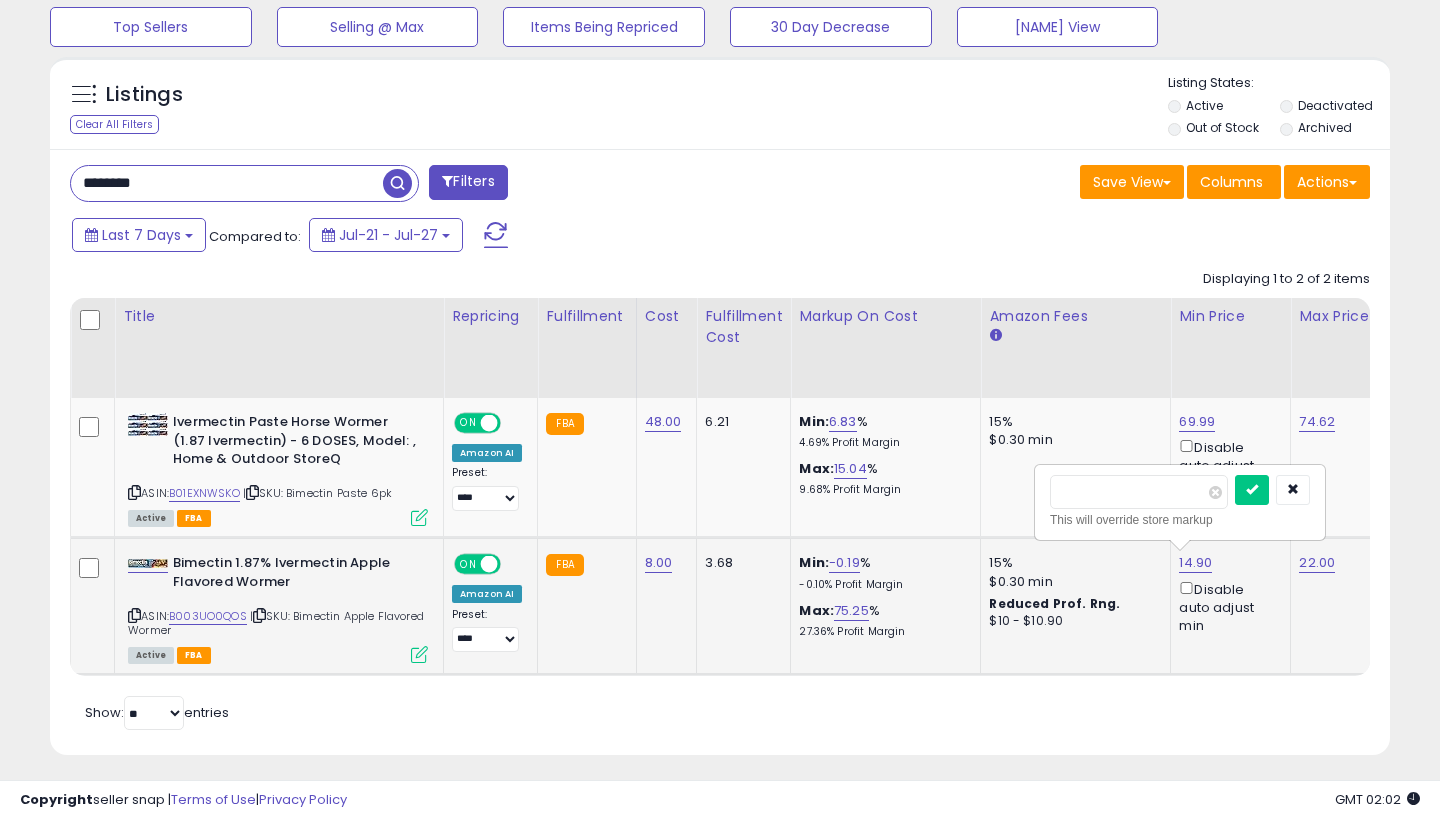 type on "*****" 